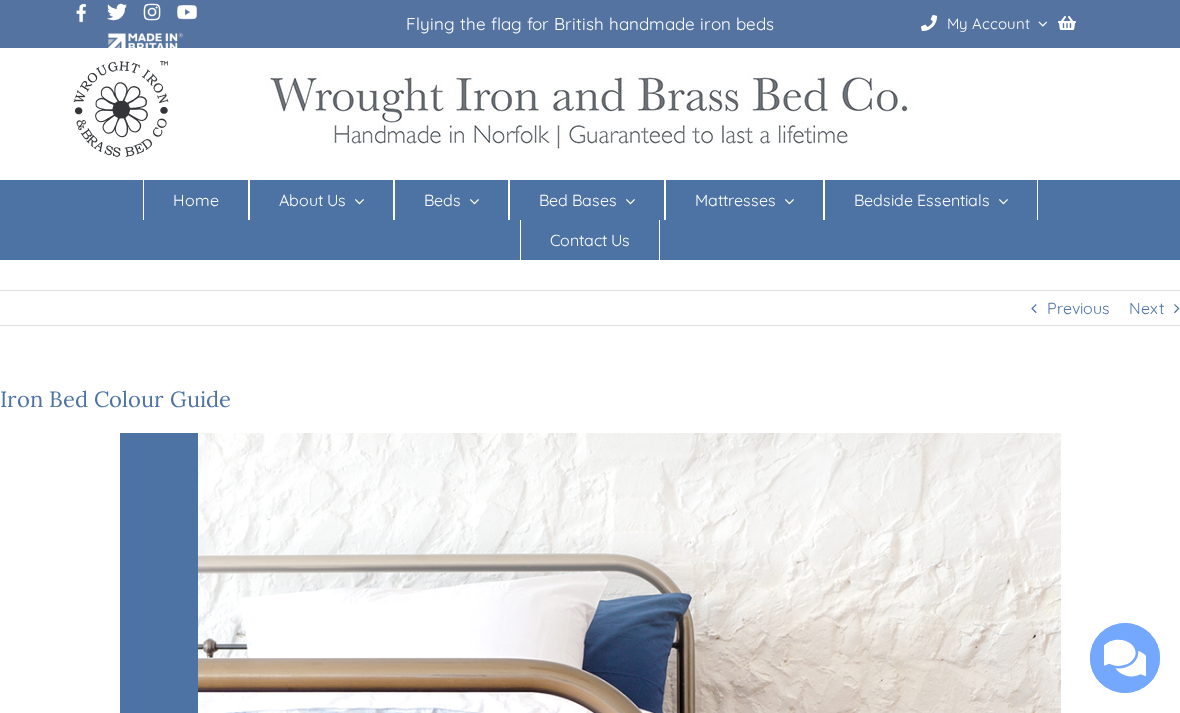 scroll, scrollTop: 0, scrollLeft: 0, axis: both 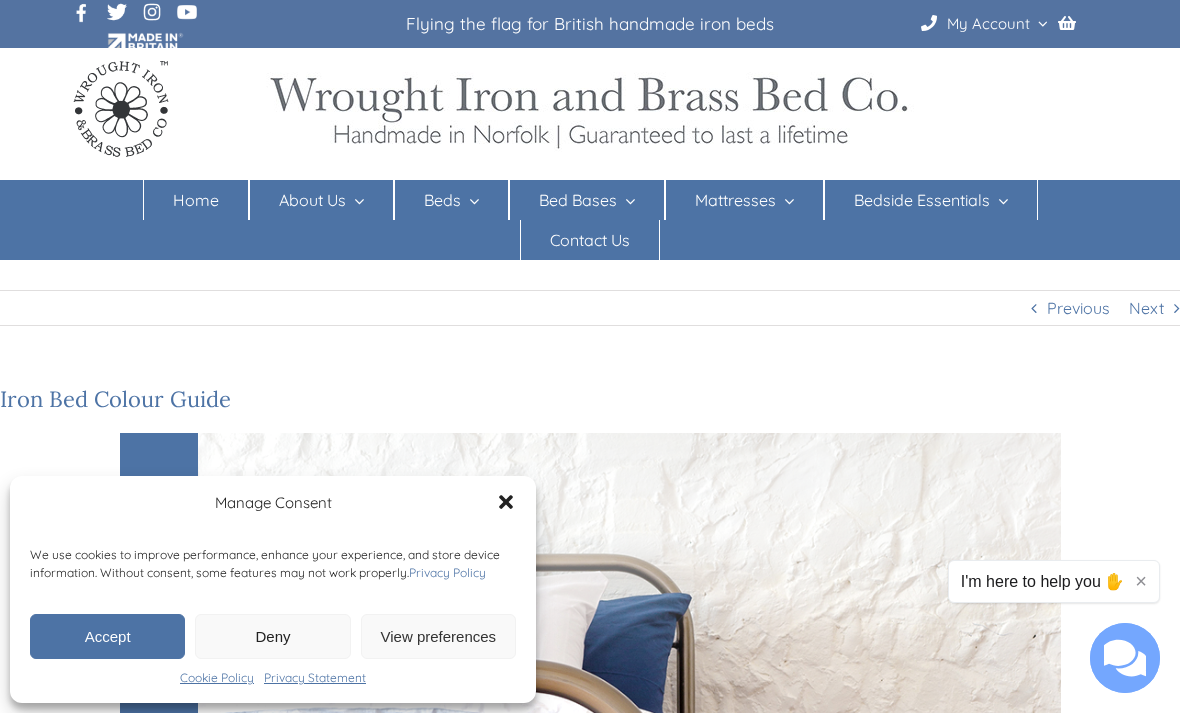click on "Accept" at bounding box center (107, 636) 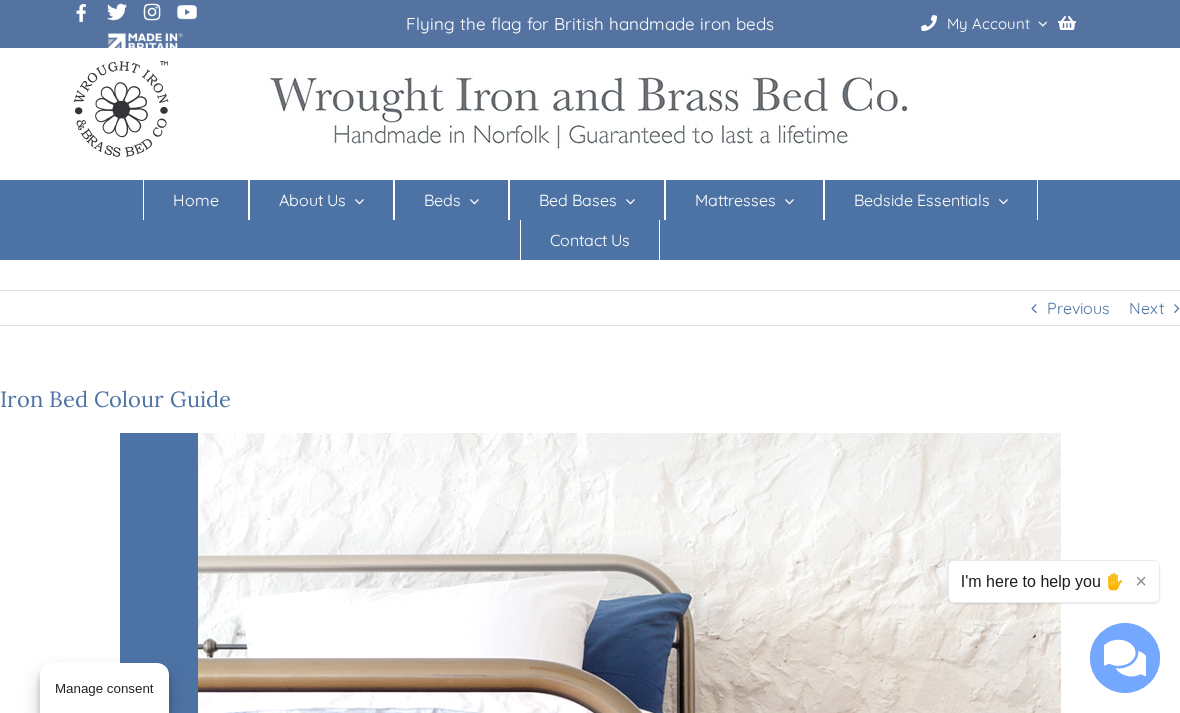 click on "Double beds" at bounding box center (669, 342) 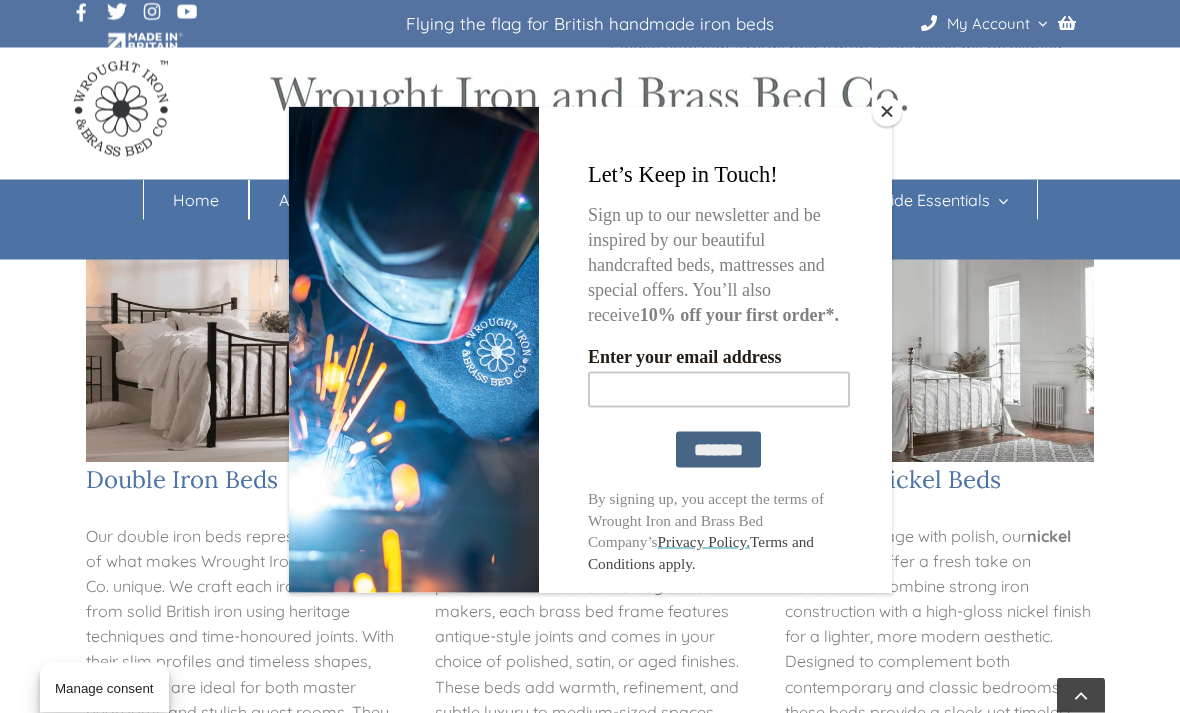 scroll, scrollTop: 871, scrollLeft: 0, axis: vertical 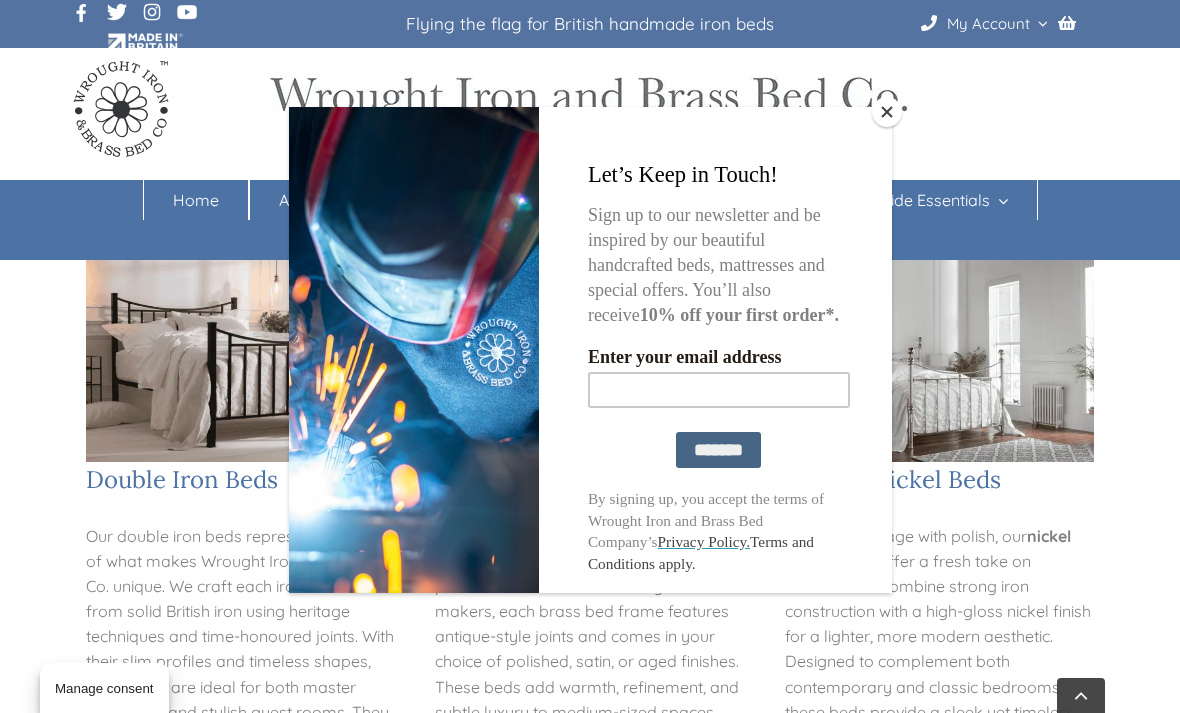 click on "Enter your email address" at bounding box center (718, 389) 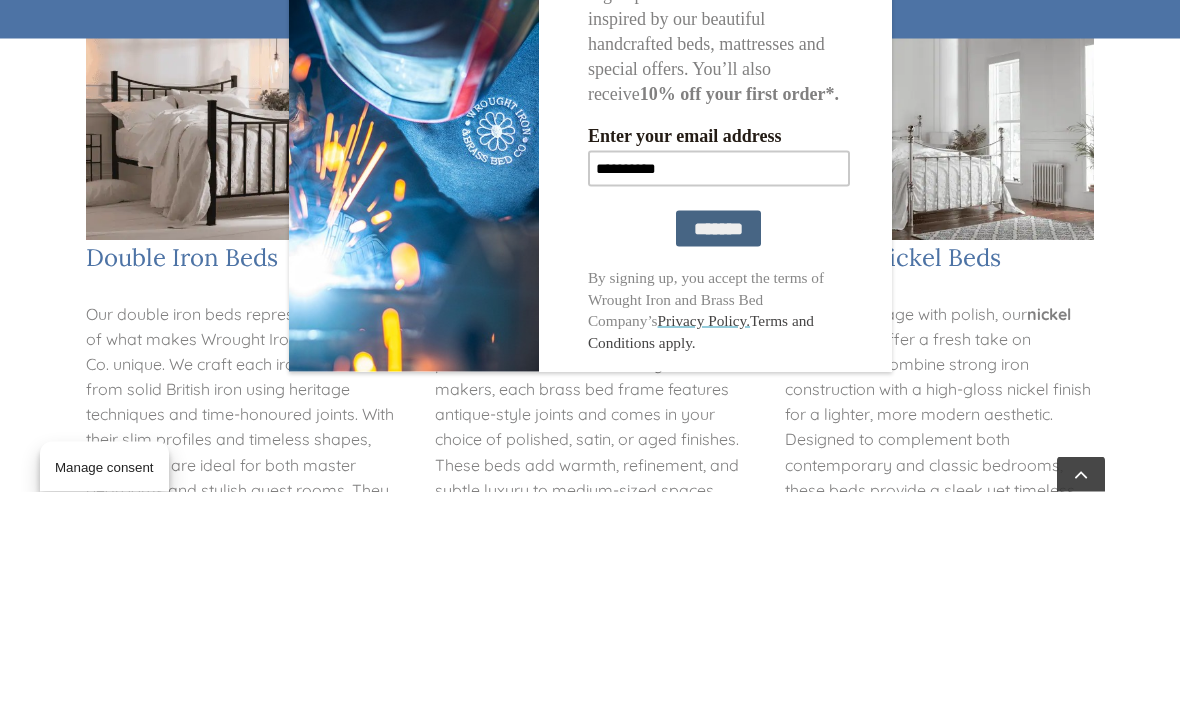 click at bounding box center [590, 356] 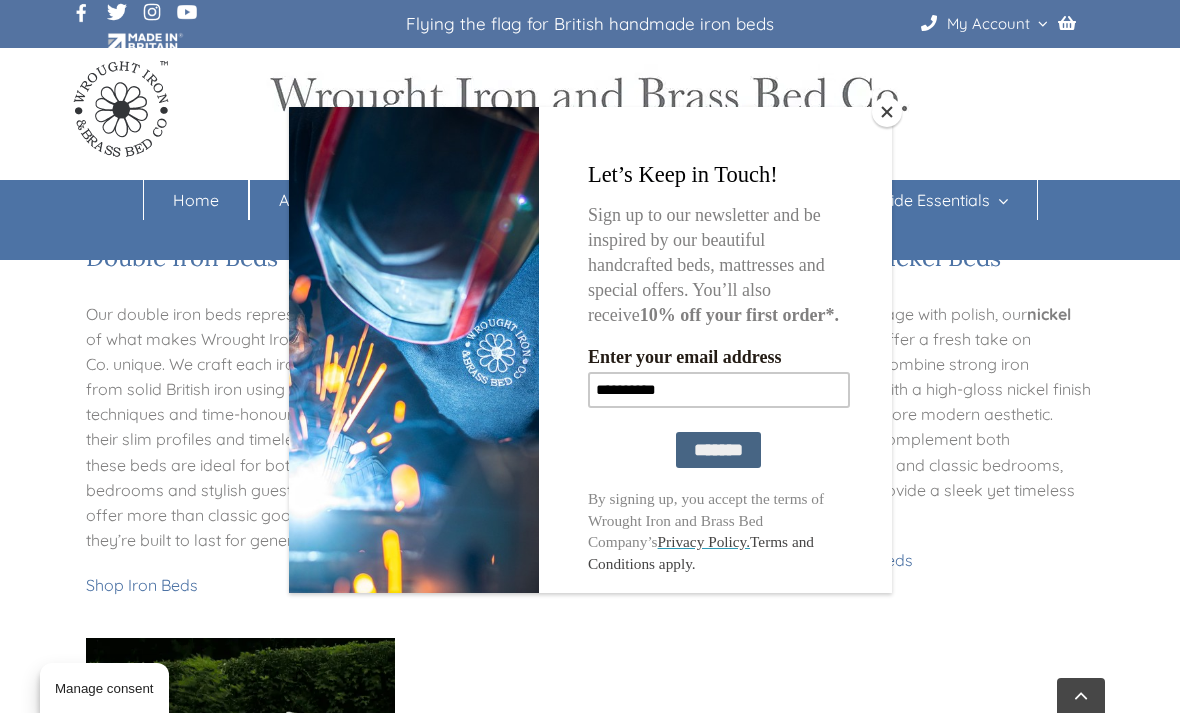 click on "**********" at bounding box center (718, 389) 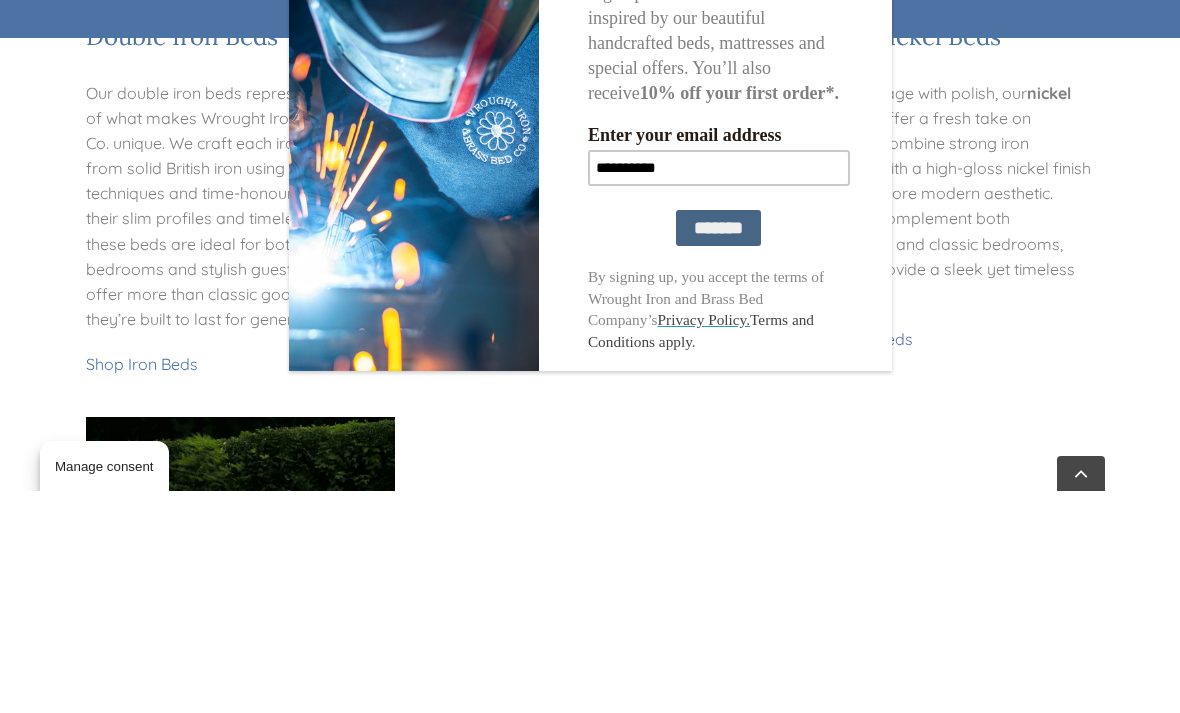 click on "**********" at bounding box center [718, 168] 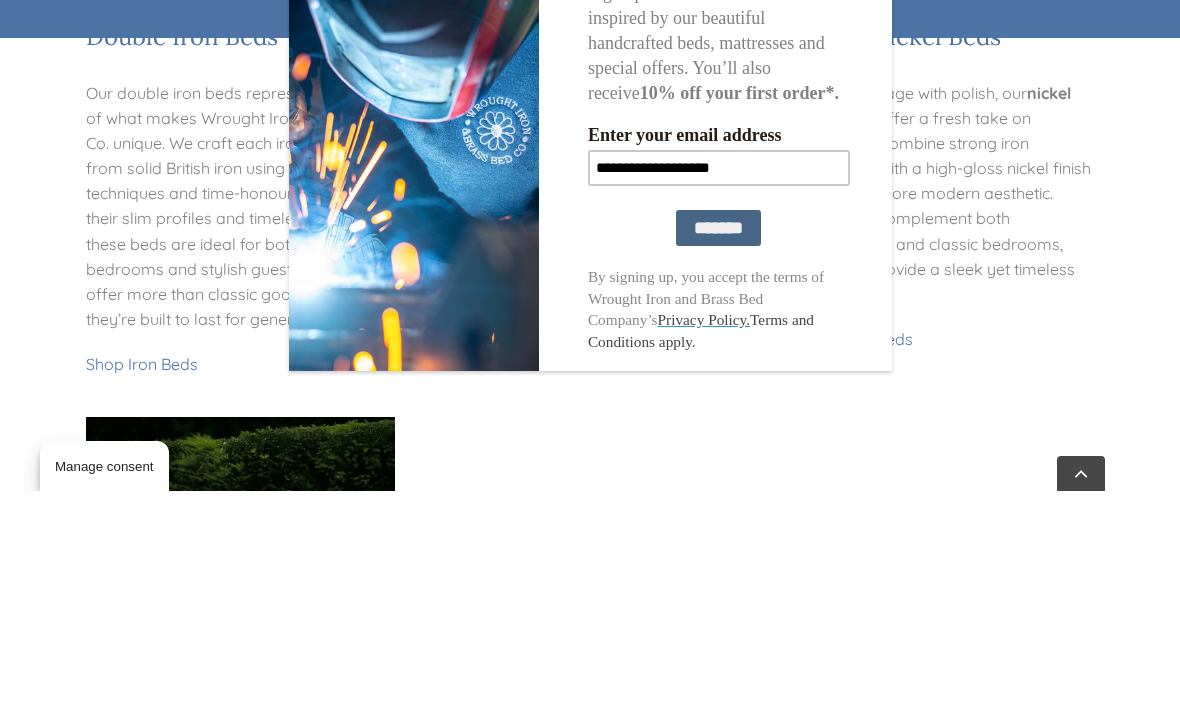 type on "**********" 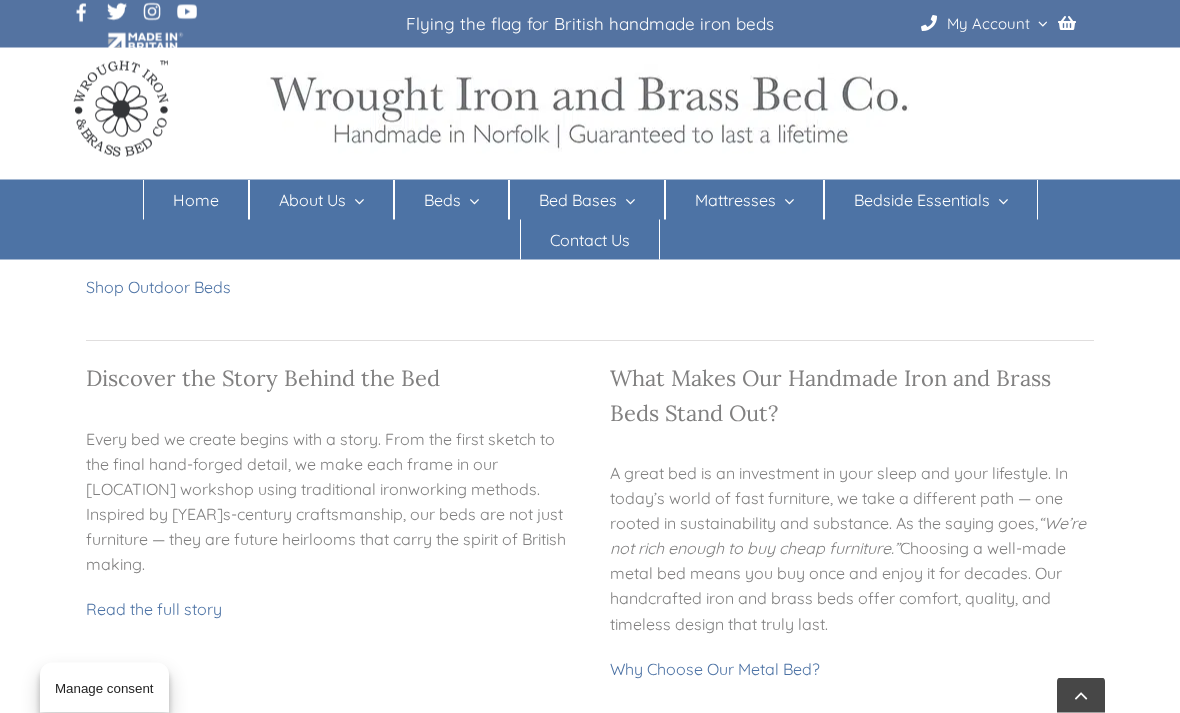 scroll, scrollTop: 1950, scrollLeft: 0, axis: vertical 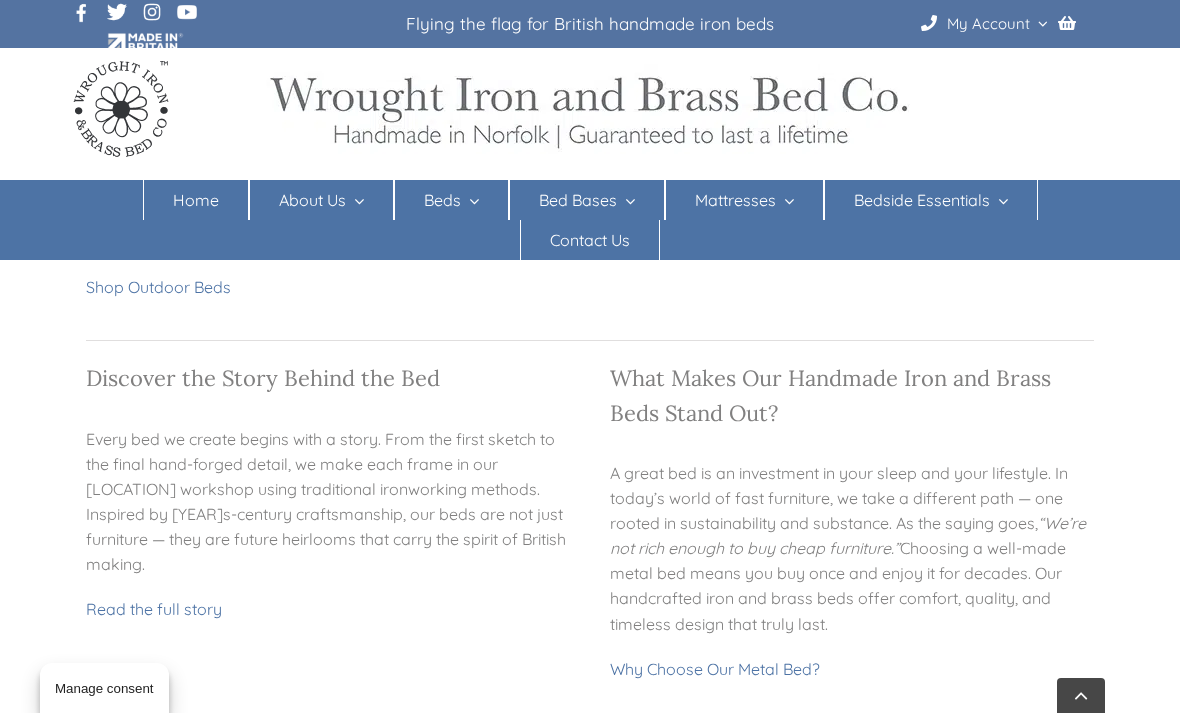 click on "Small double beds" at bounding box center [672, 311] 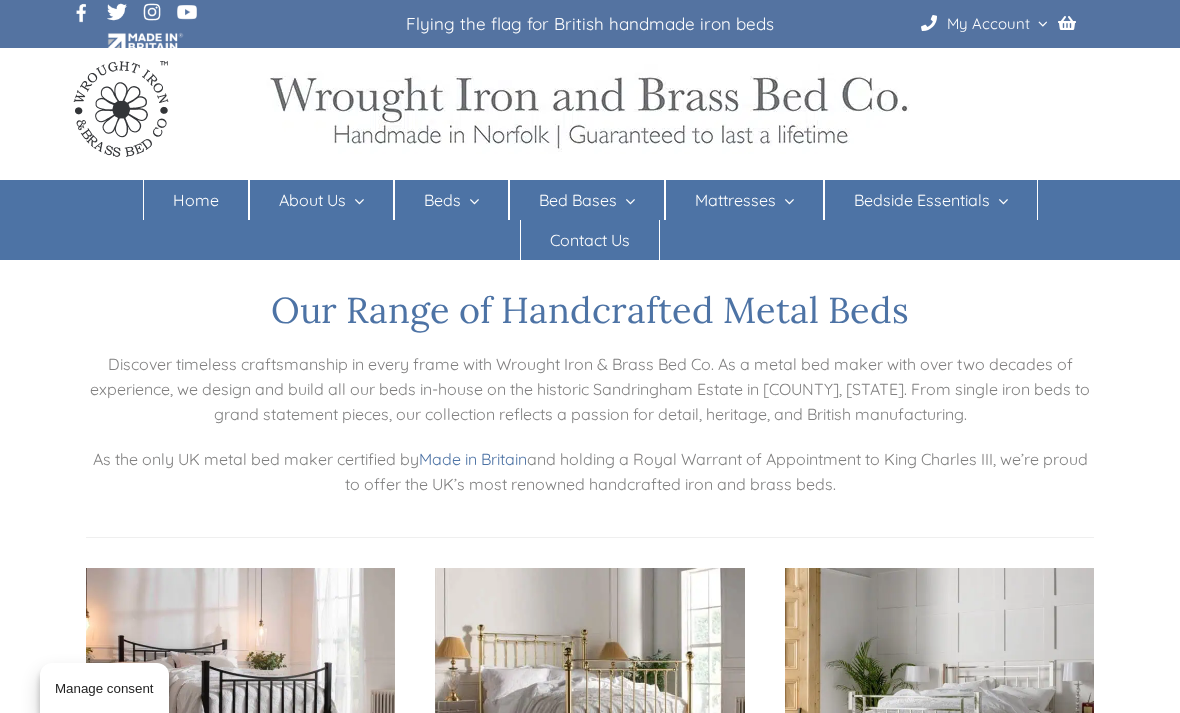 scroll, scrollTop: 0, scrollLeft: 0, axis: both 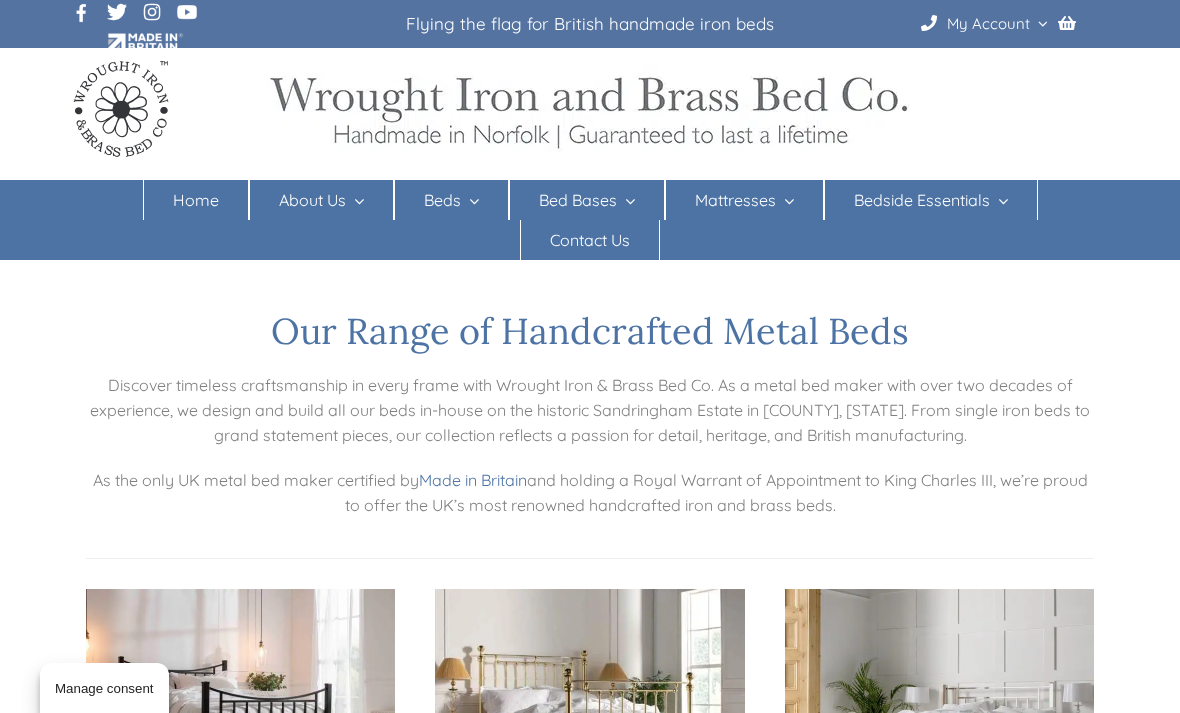 click on "Double beds" at bounding box center (654, 342) 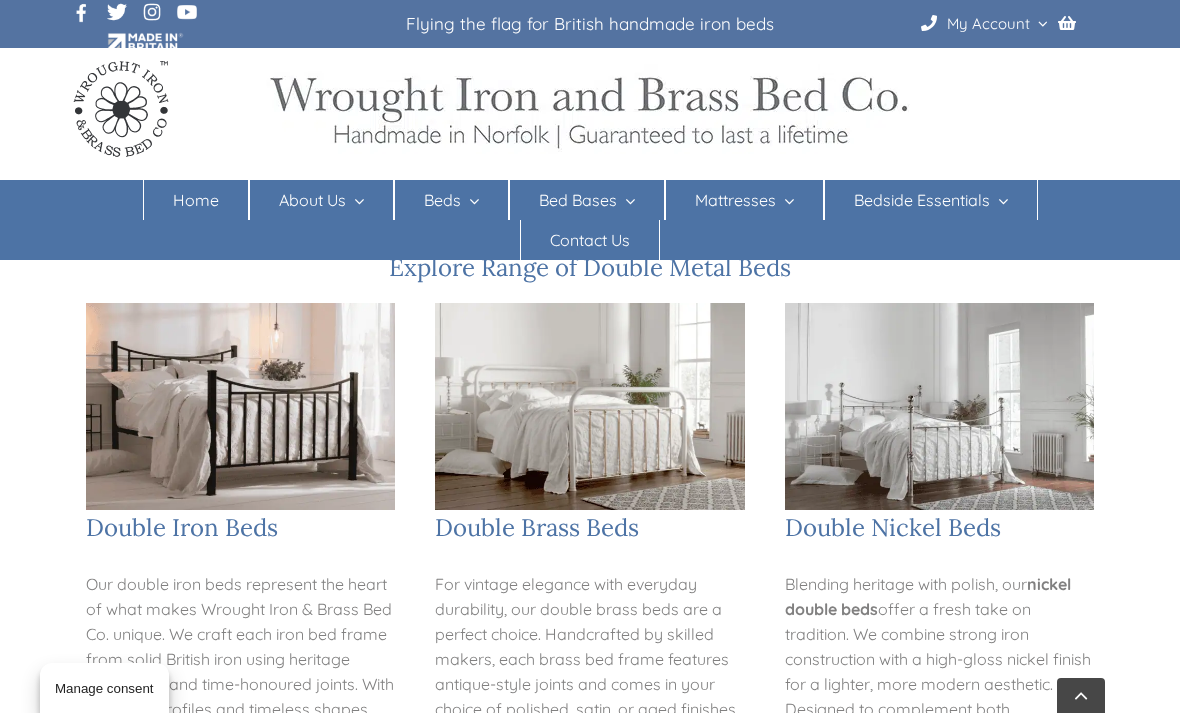 scroll, scrollTop: 808, scrollLeft: 0, axis: vertical 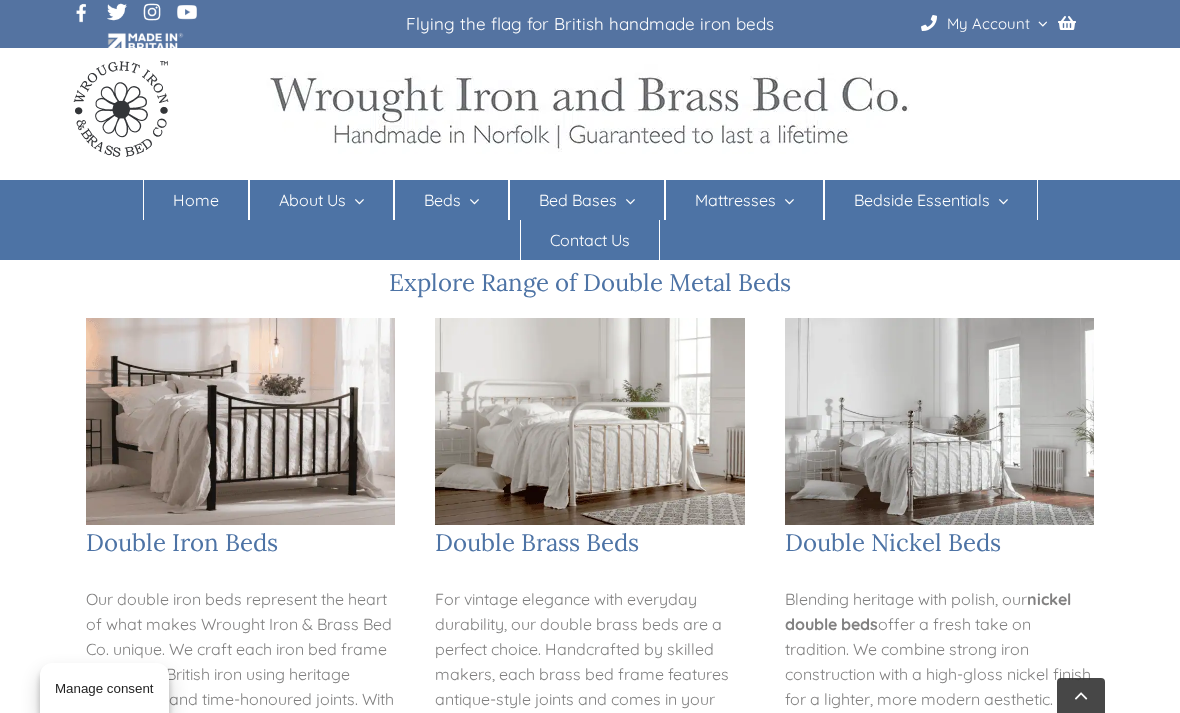 click at bounding box center (240, 421) 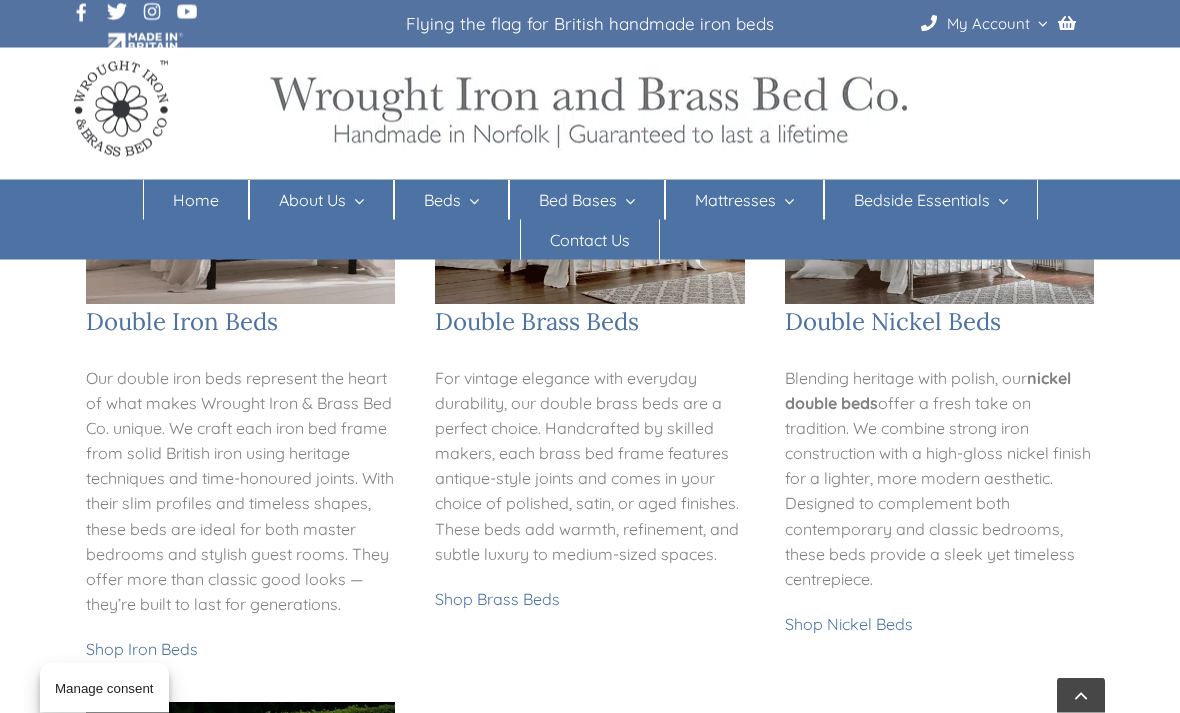 scroll, scrollTop: 1055, scrollLeft: 0, axis: vertical 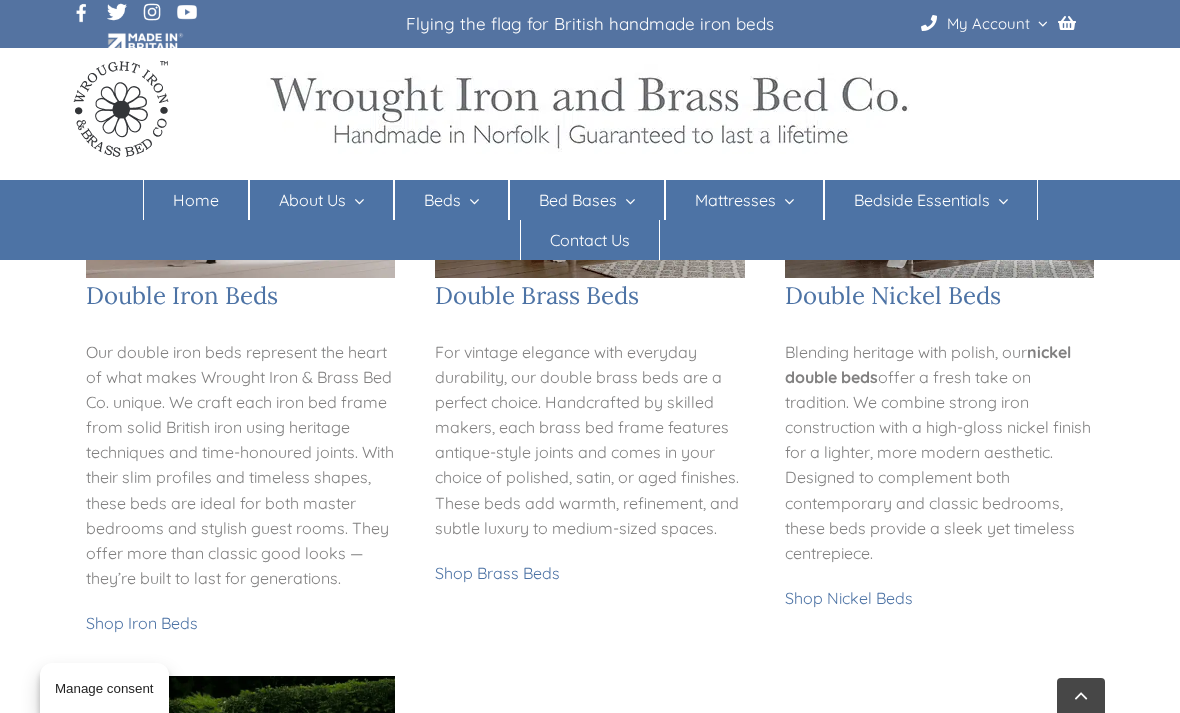 click on "Shop Iron Beds" at bounding box center (142, 623) 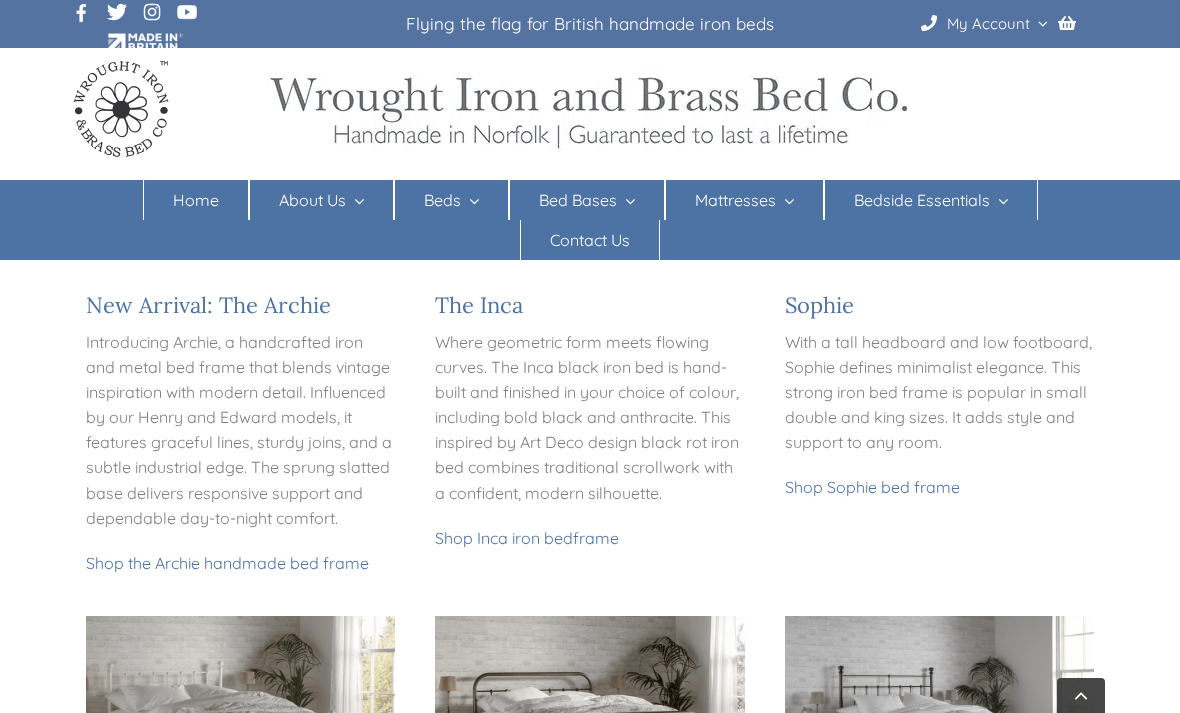 checkbox on "****" 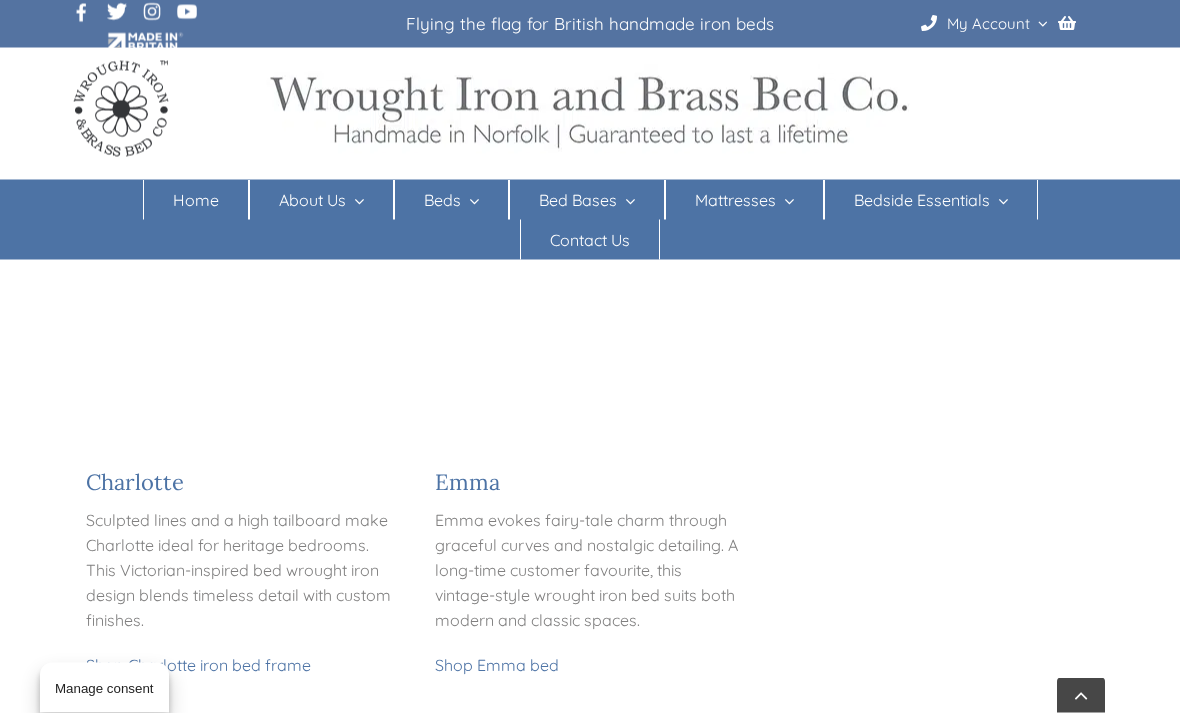 scroll, scrollTop: 2010, scrollLeft: 0, axis: vertical 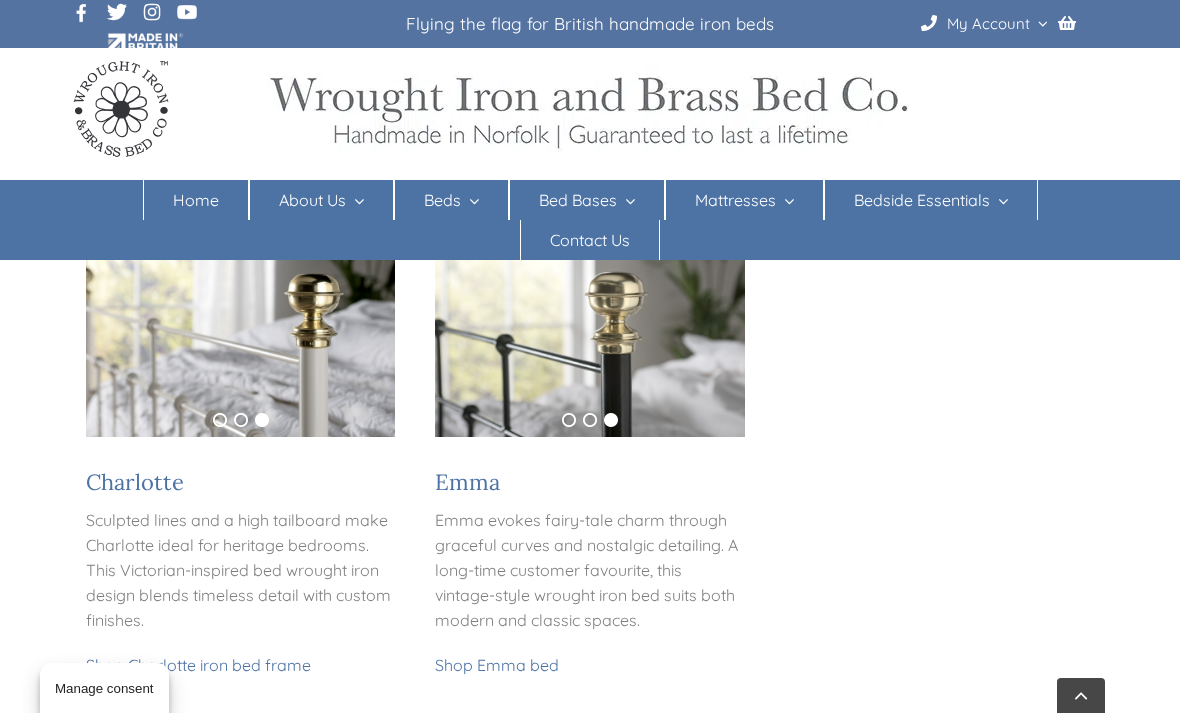 click on "Shop Emma bed" at bounding box center (497, 665) 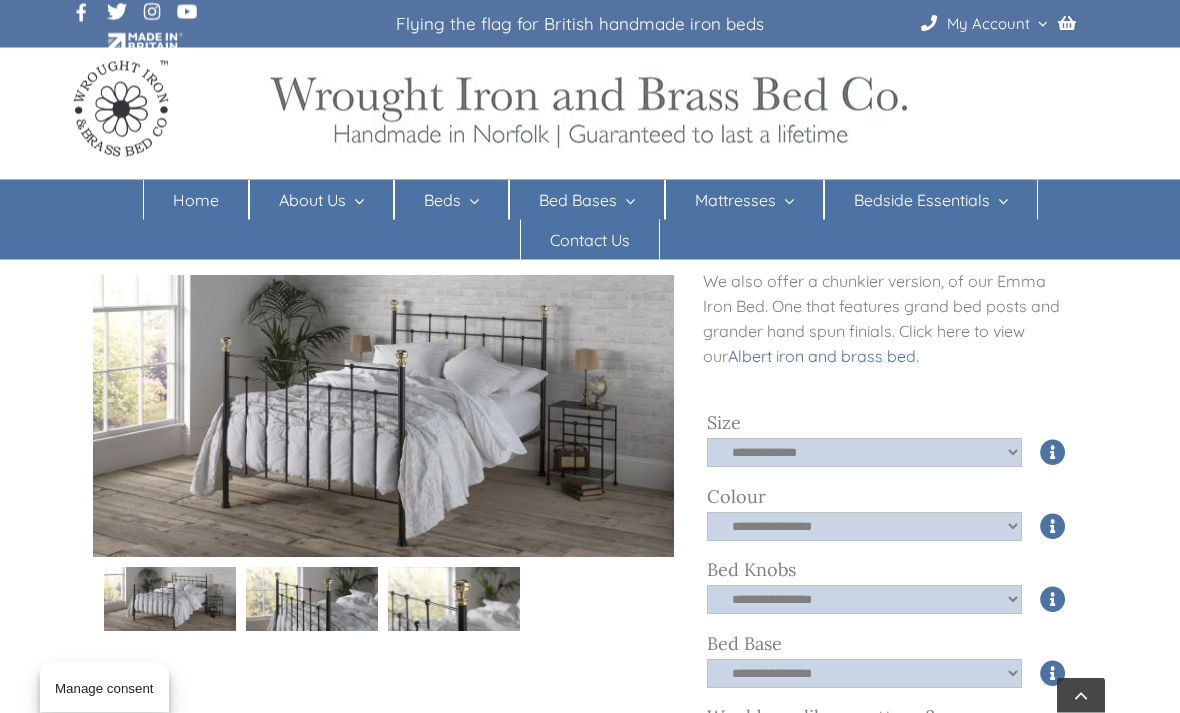scroll, scrollTop: 568, scrollLeft: 0, axis: vertical 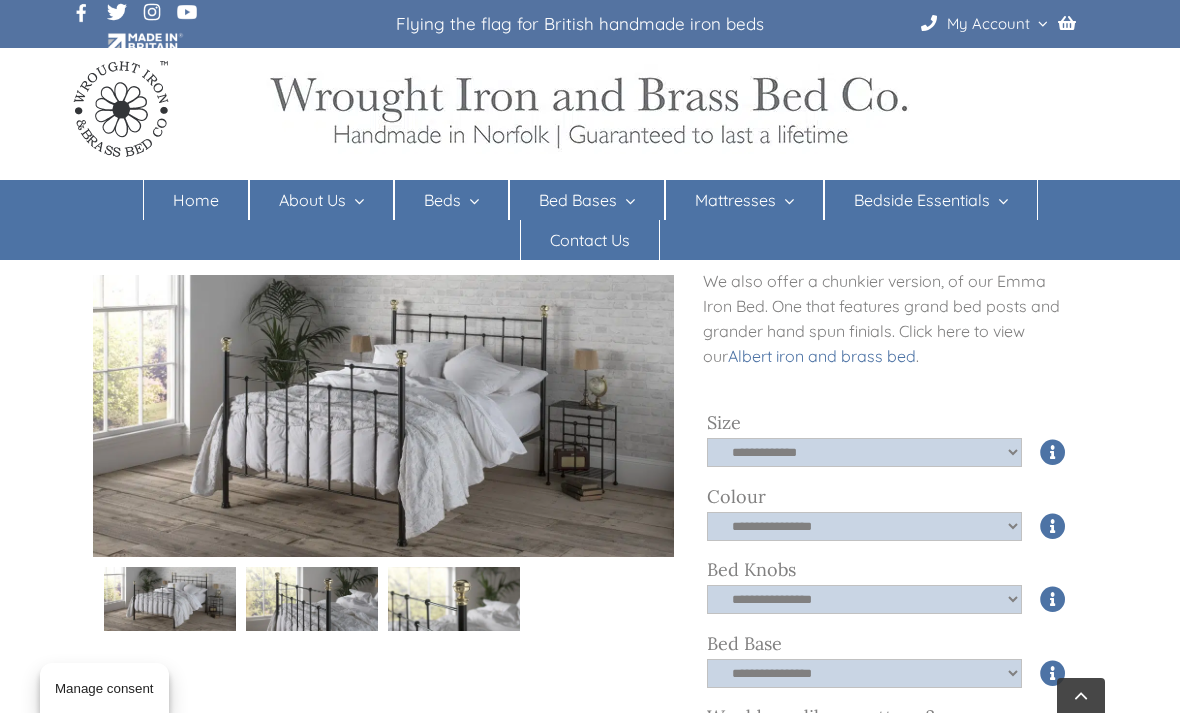 click on "**********" 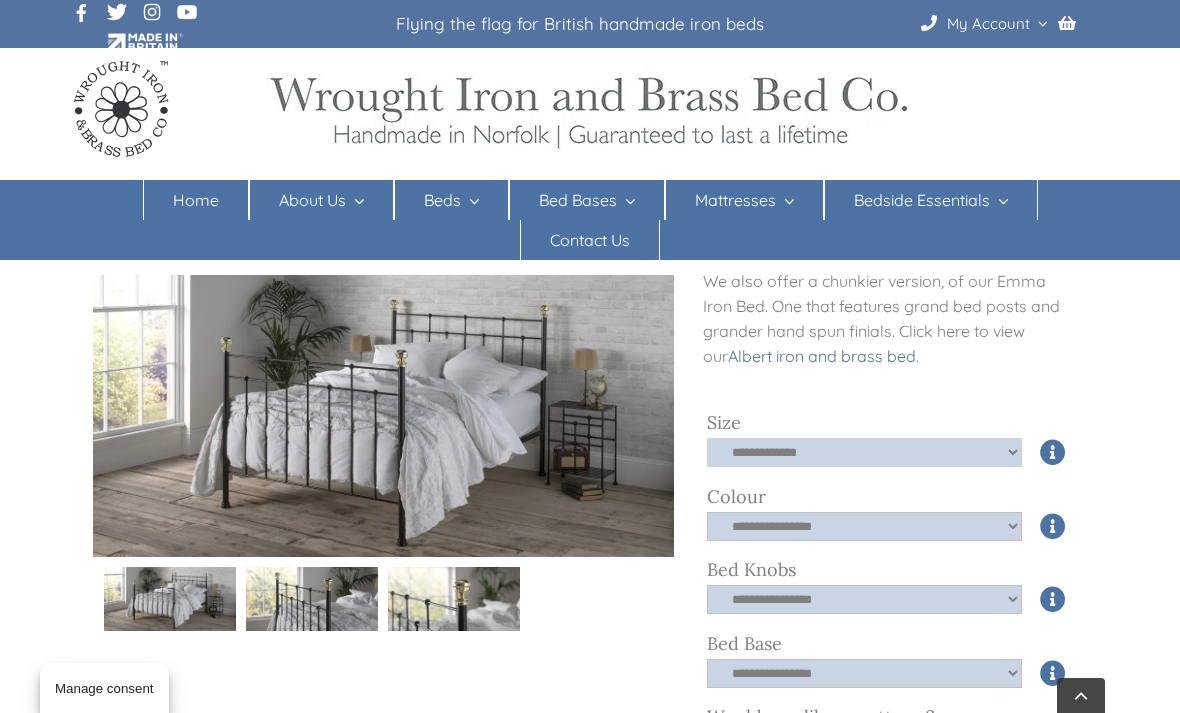 select on "*****" 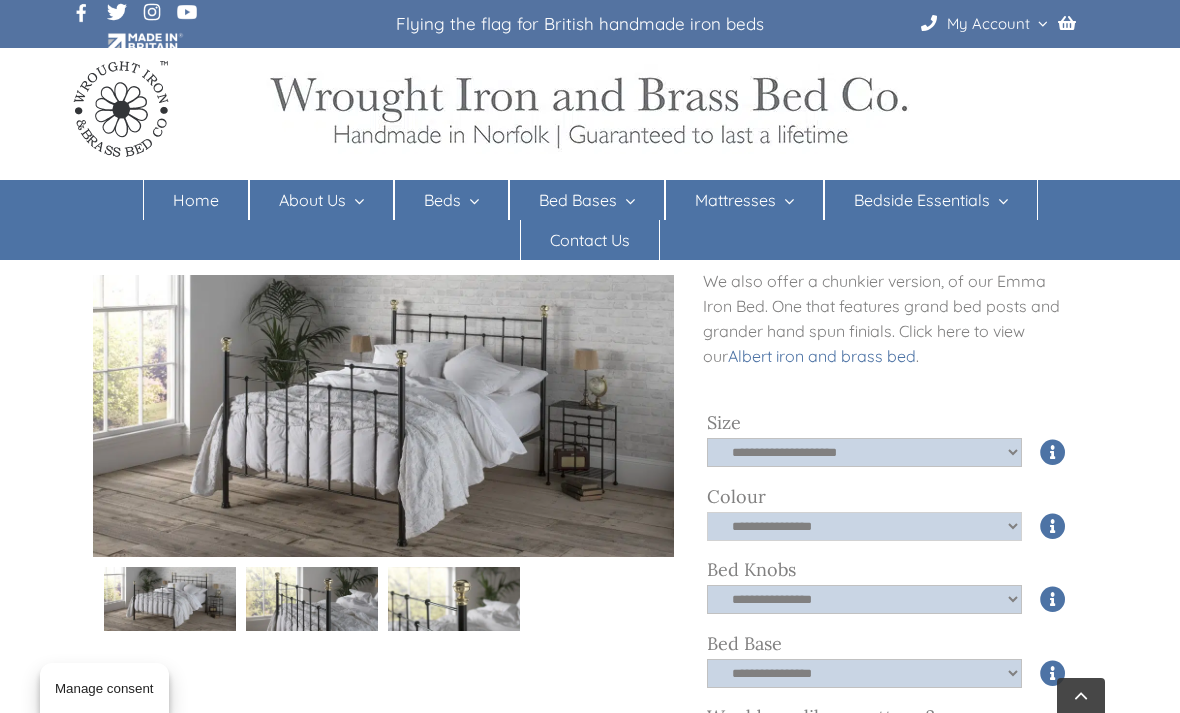 click on "**********" 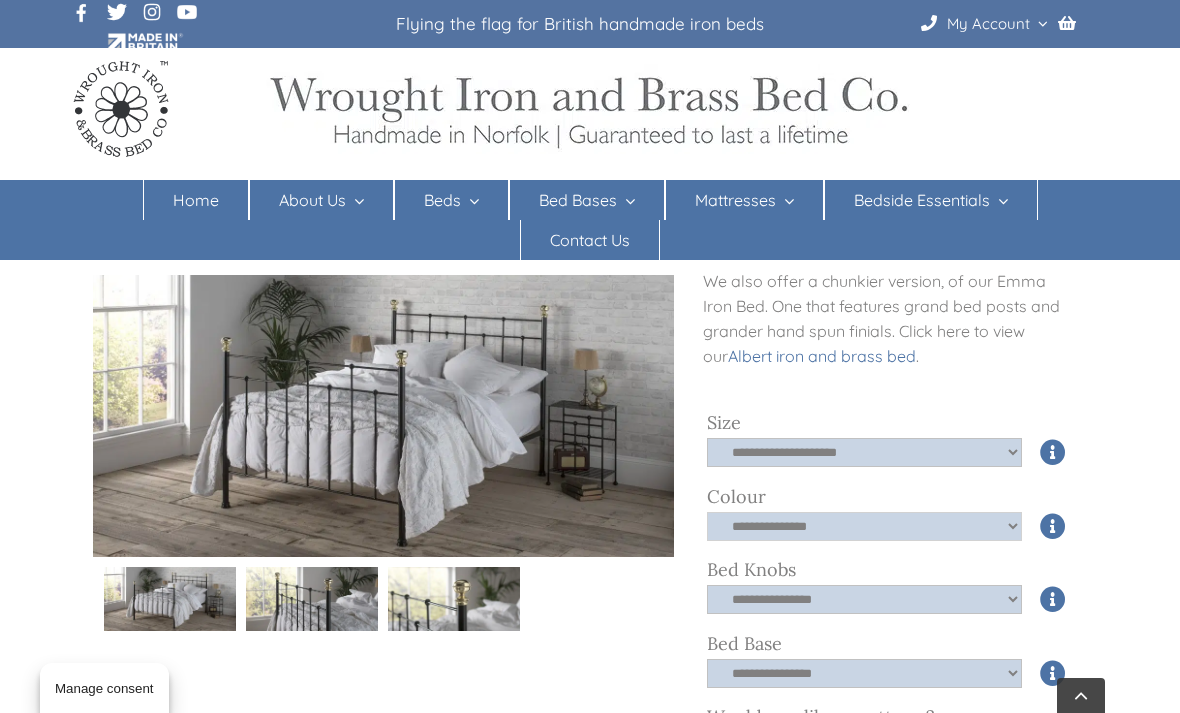 scroll, scrollTop: 581, scrollLeft: 0, axis: vertical 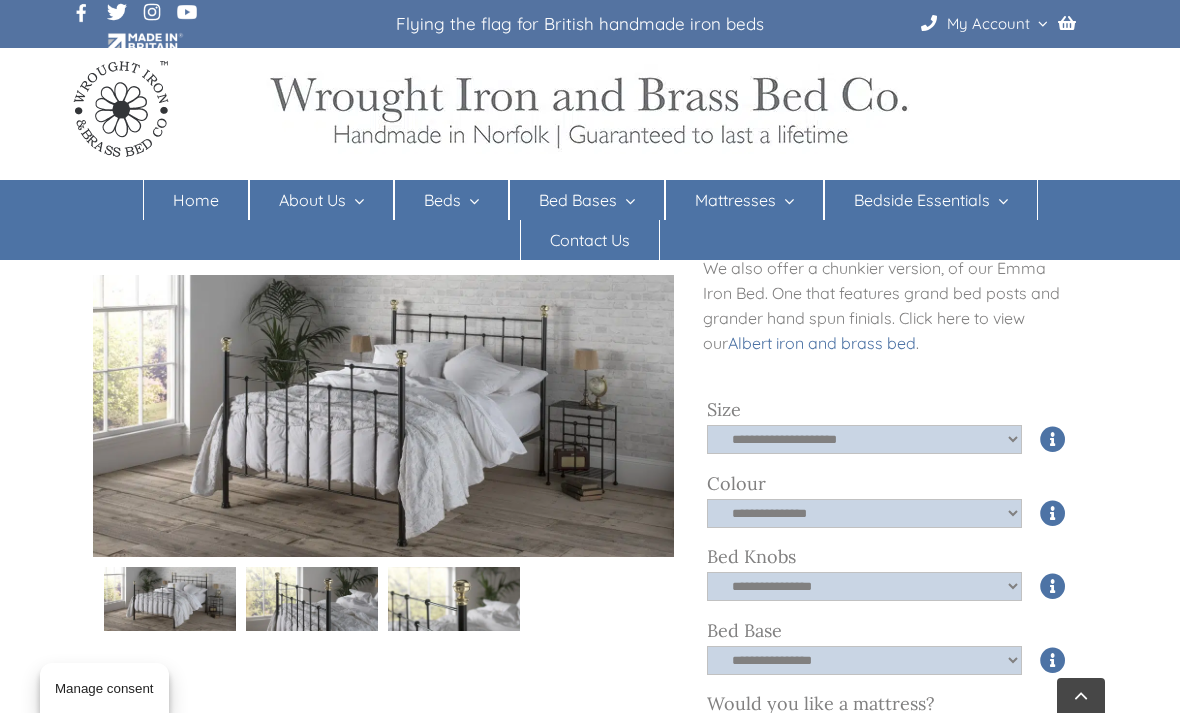 click on "**********" 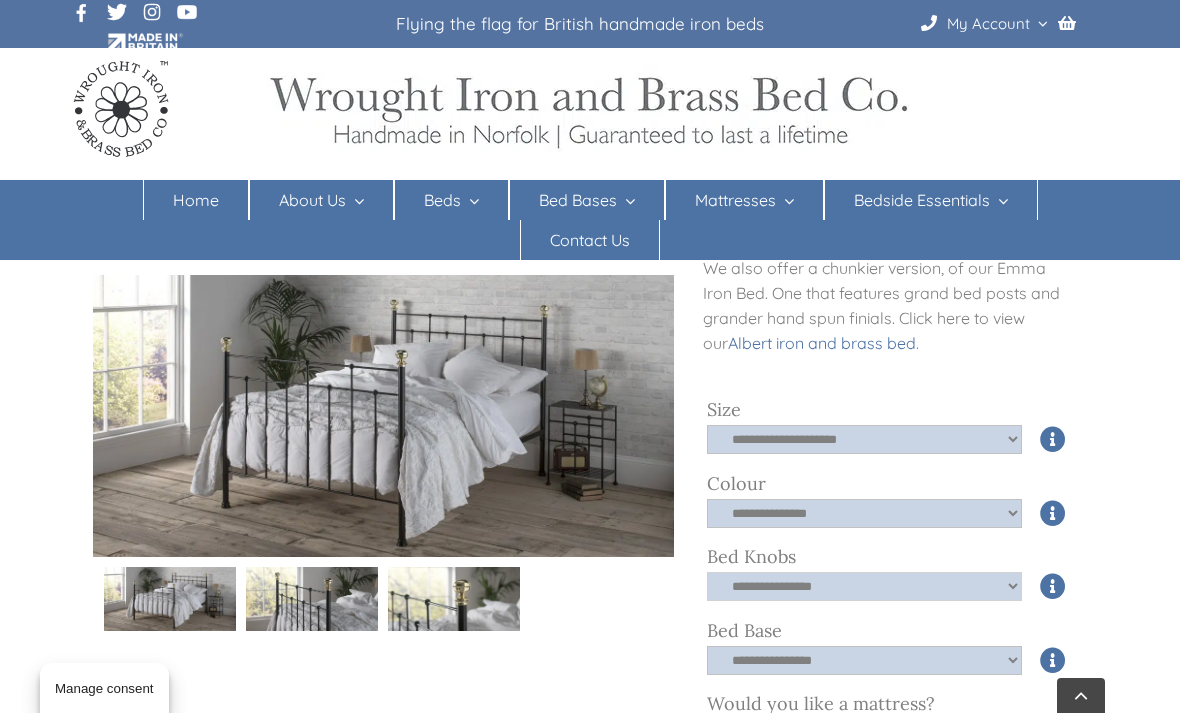 select on "****" 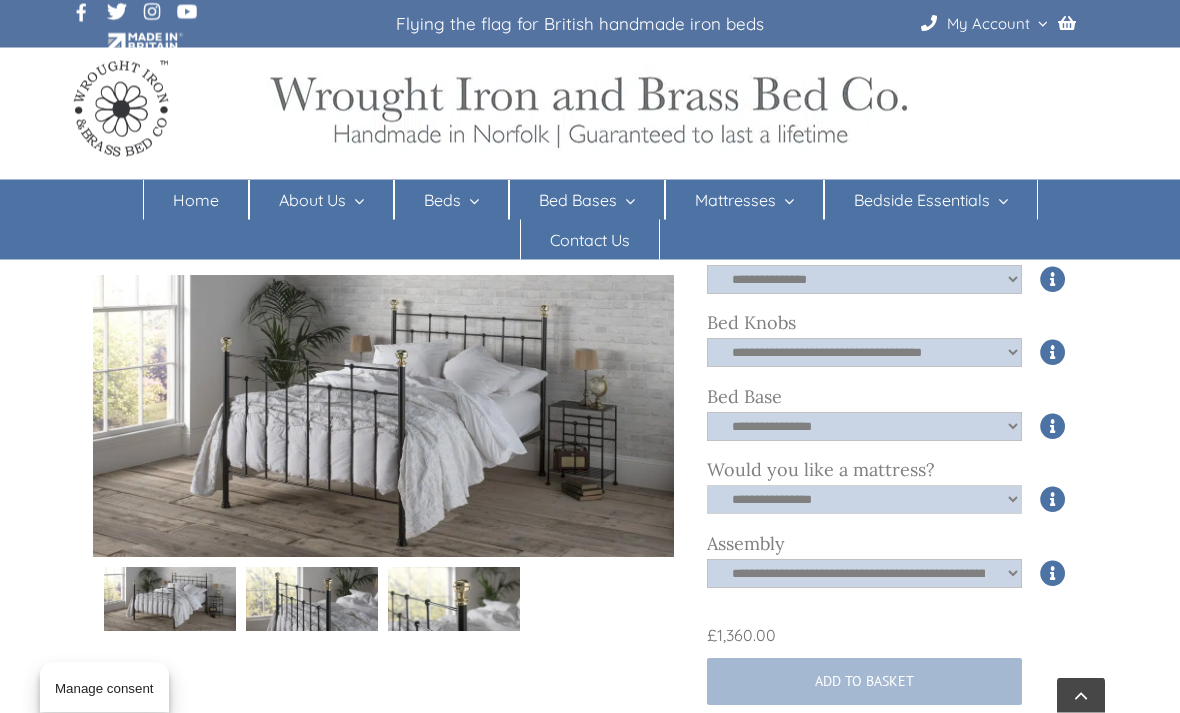 click on "**********" at bounding box center (864, 500) 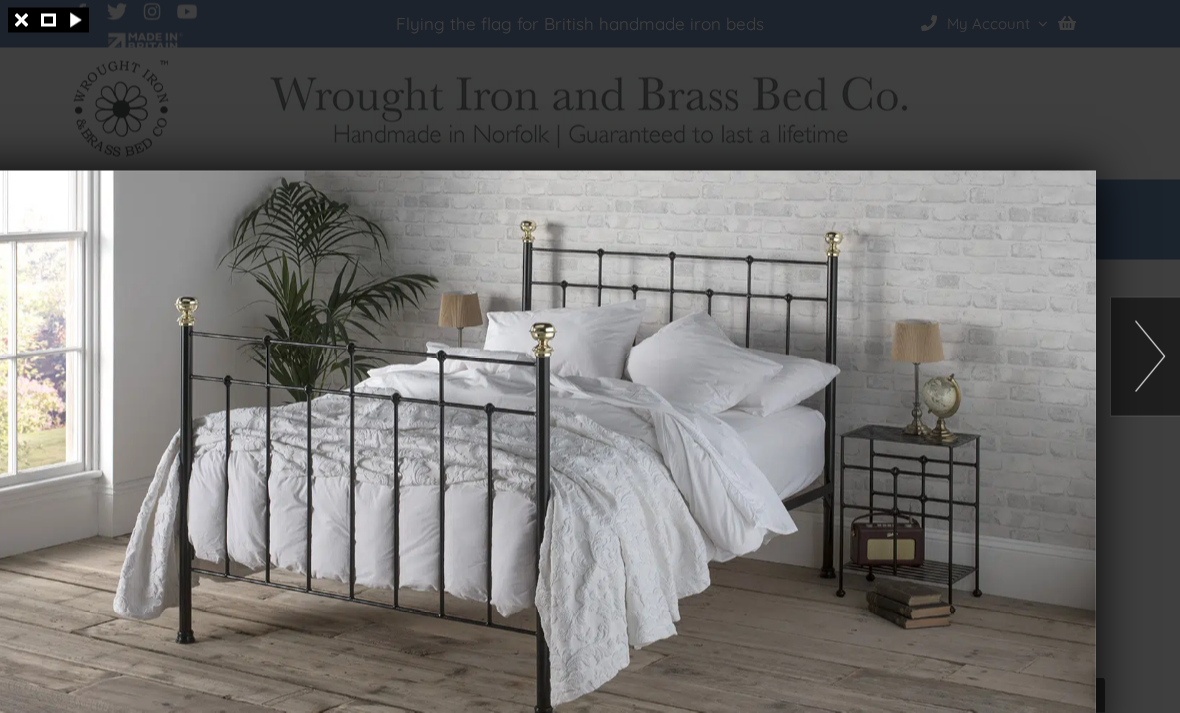 scroll, scrollTop: 1001, scrollLeft: 0, axis: vertical 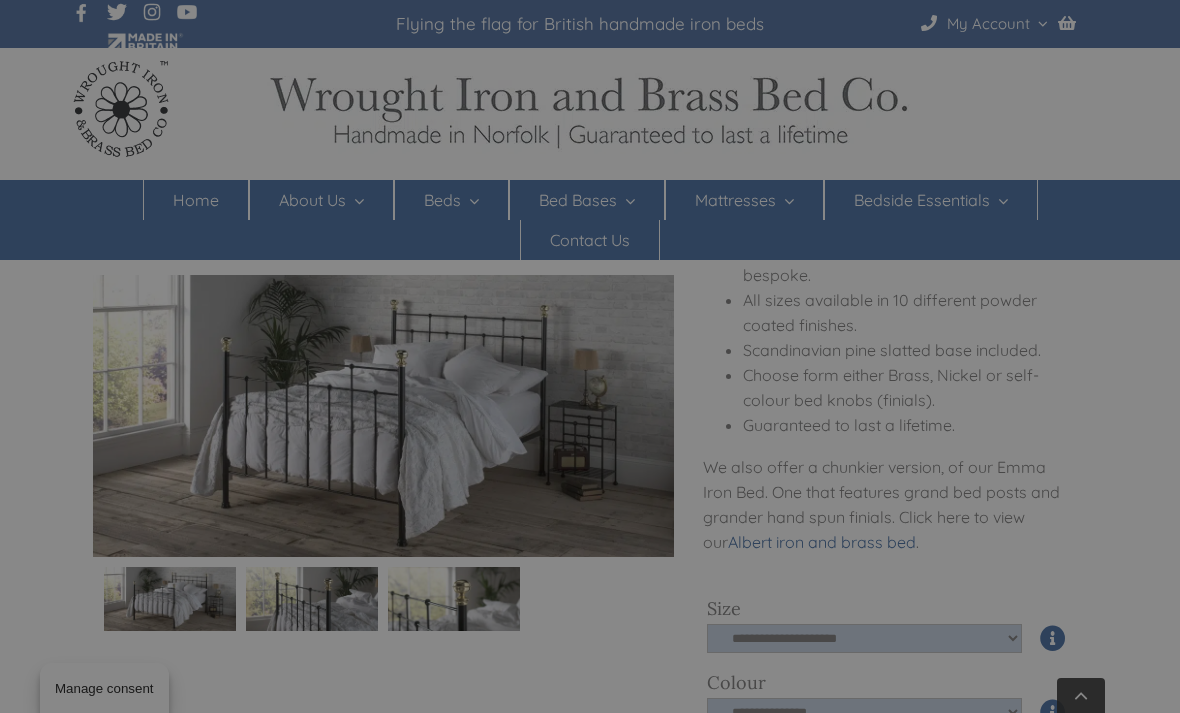 click at bounding box center [590, 356] 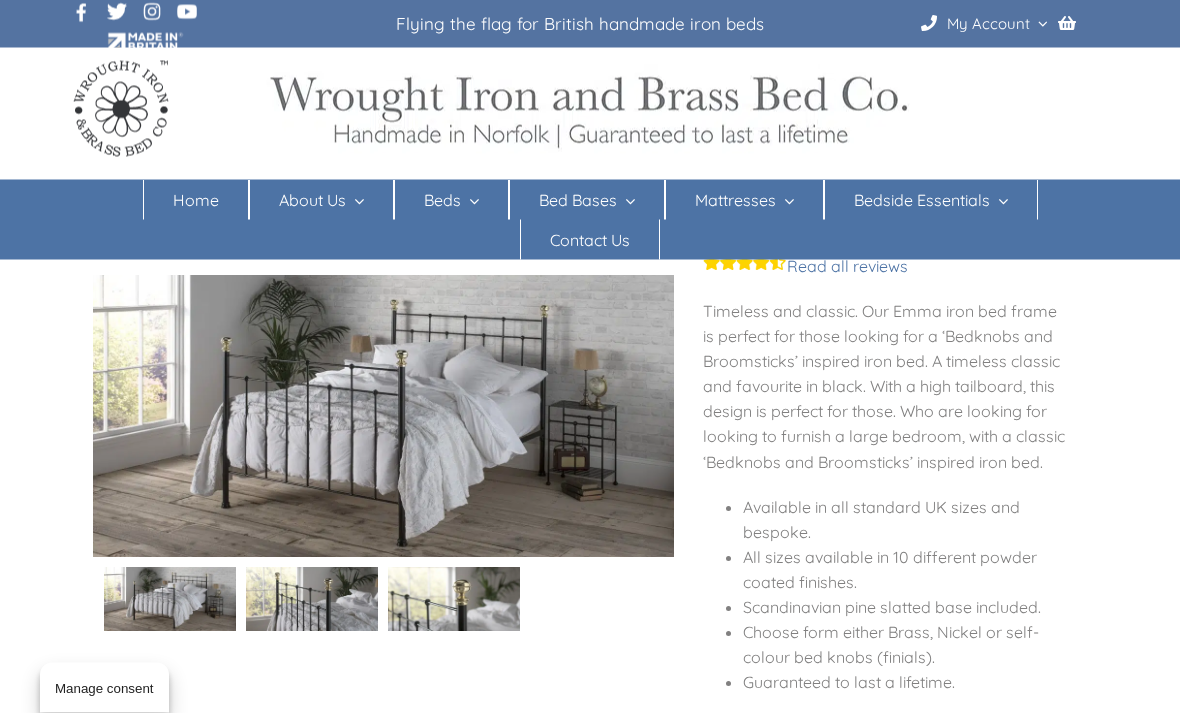 scroll, scrollTop: 125, scrollLeft: 0, axis: vertical 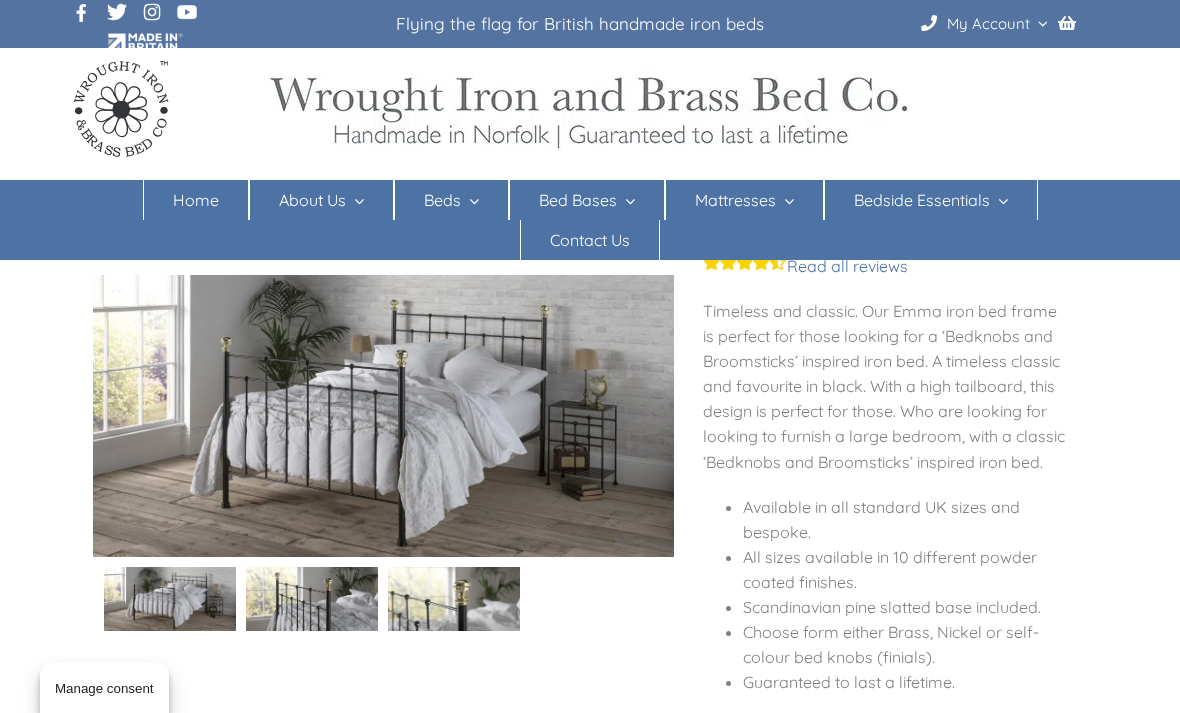 click on "Iron Beds" at bounding box center (482, 280) 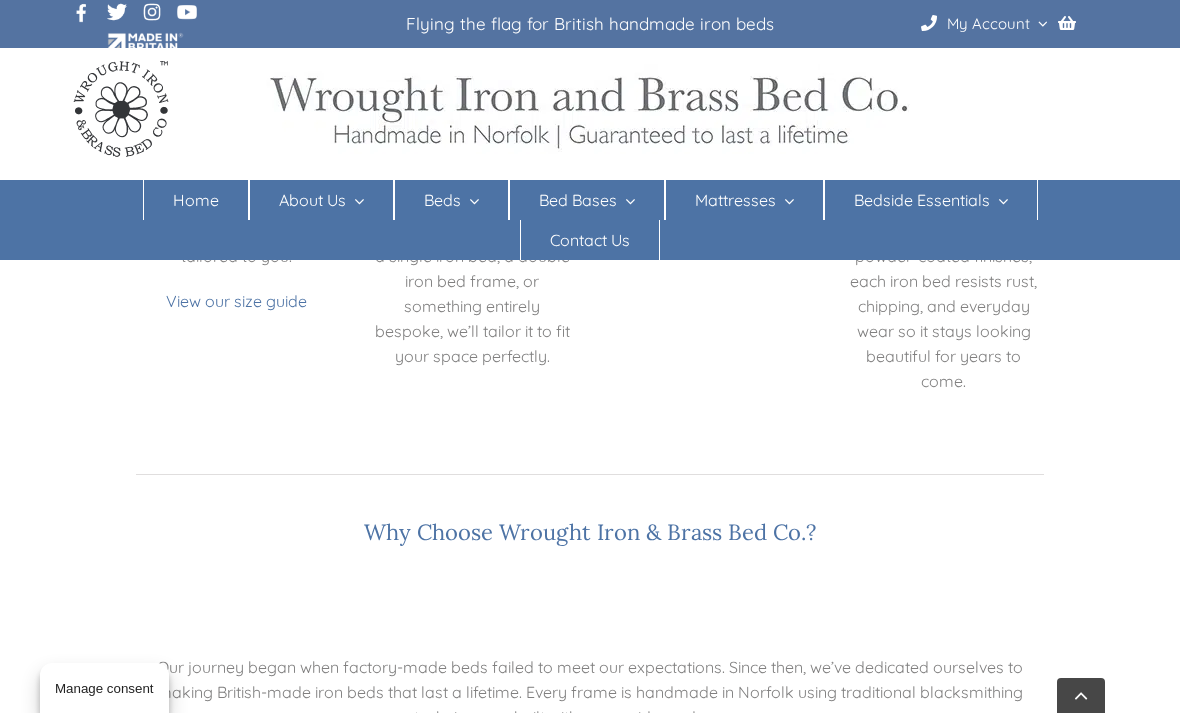 scroll, scrollTop: 3201, scrollLeft: 0, axis: vertical 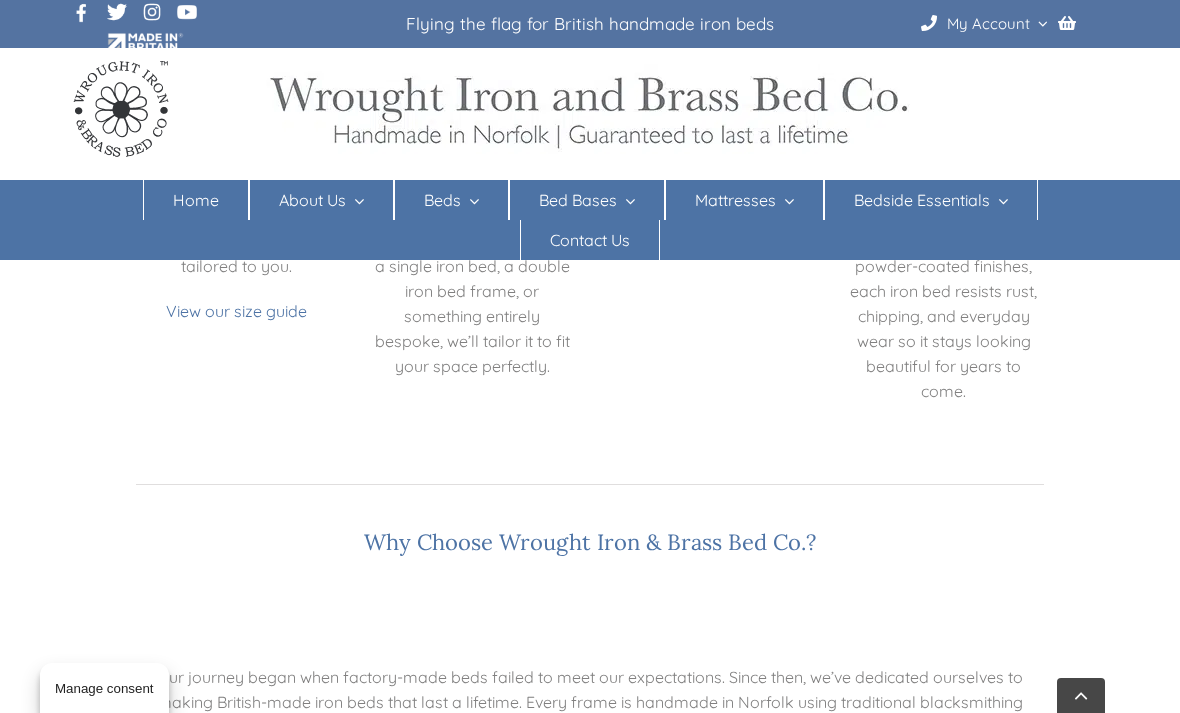 click on "Home" at bounding box center (196, 200) 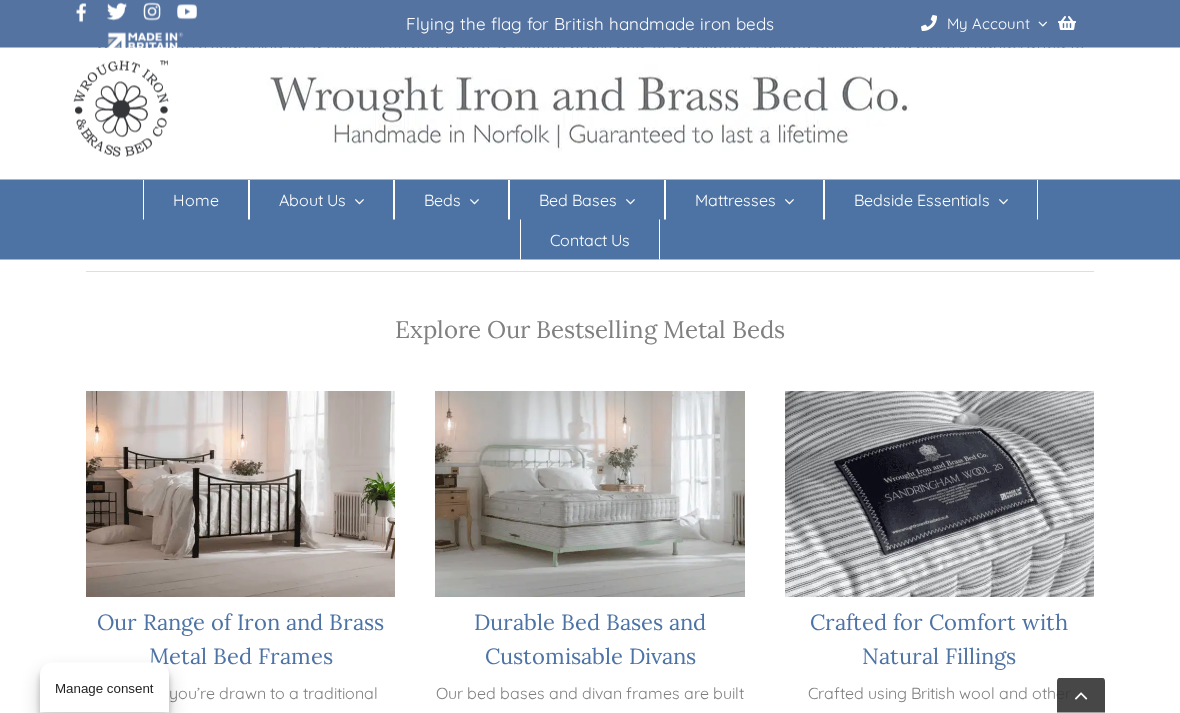 scroll, scrollTop: 1130, scrollLeft: 0, axis: vertical 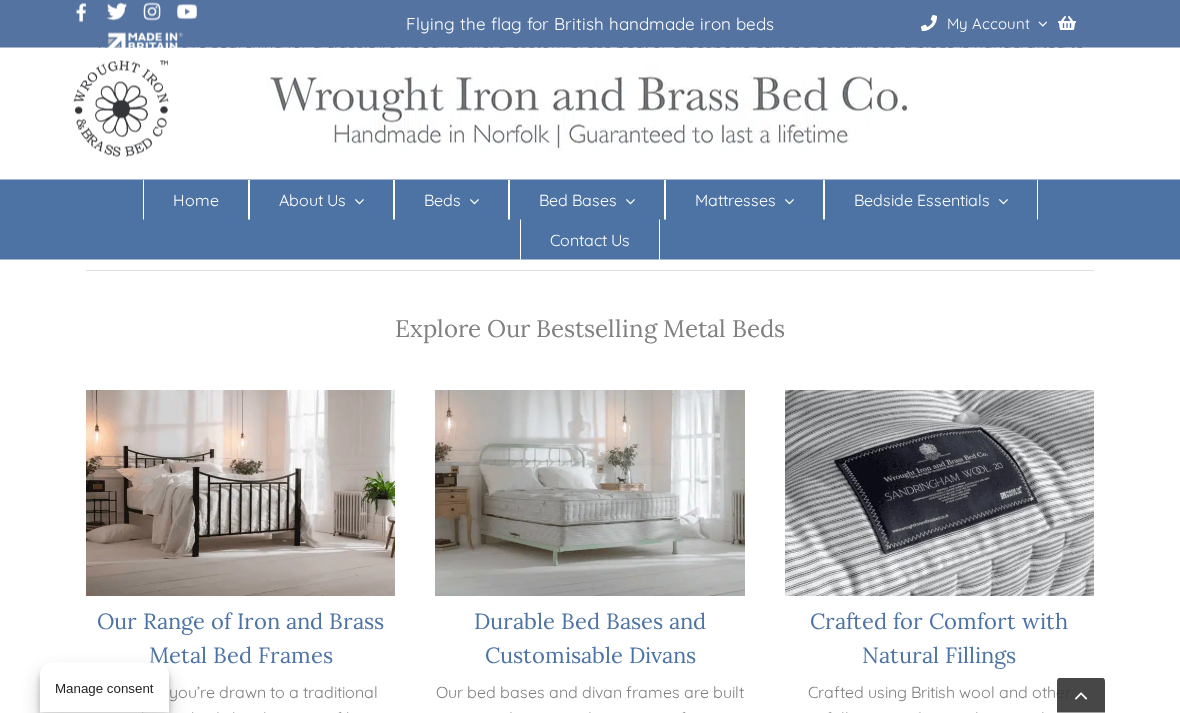 click at bounding box center (240, 494) 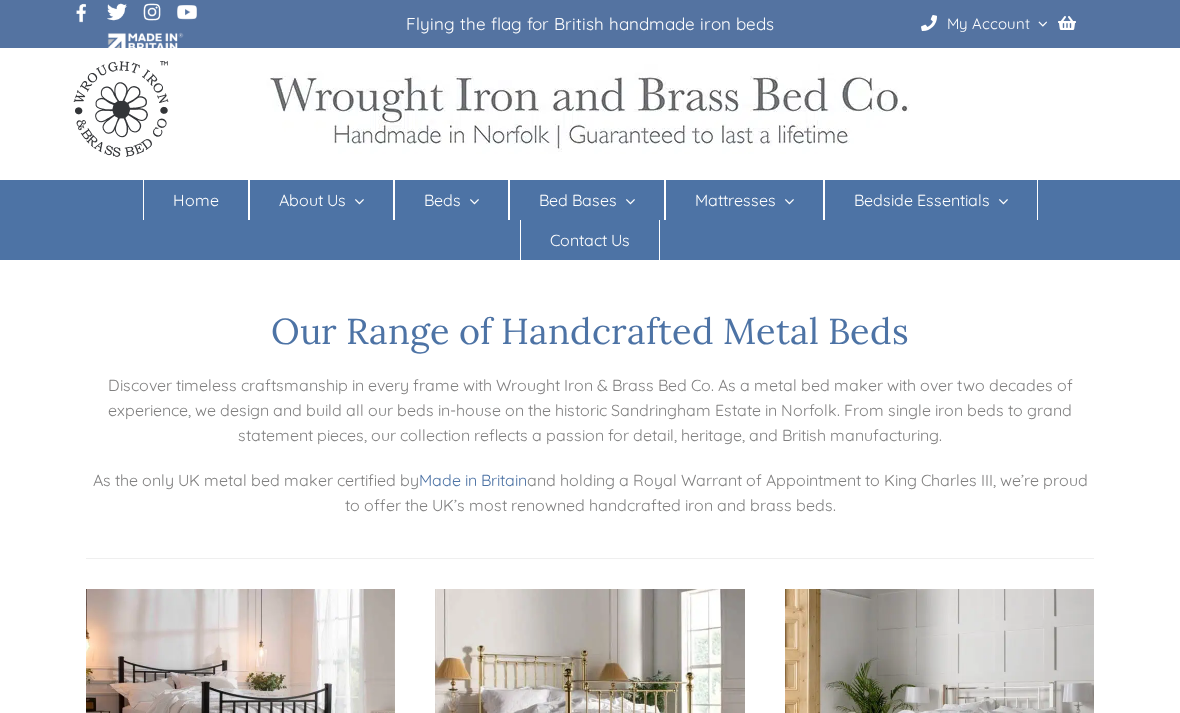 scroll, scrollTop: 0, scrollLeft: 0, axis: both 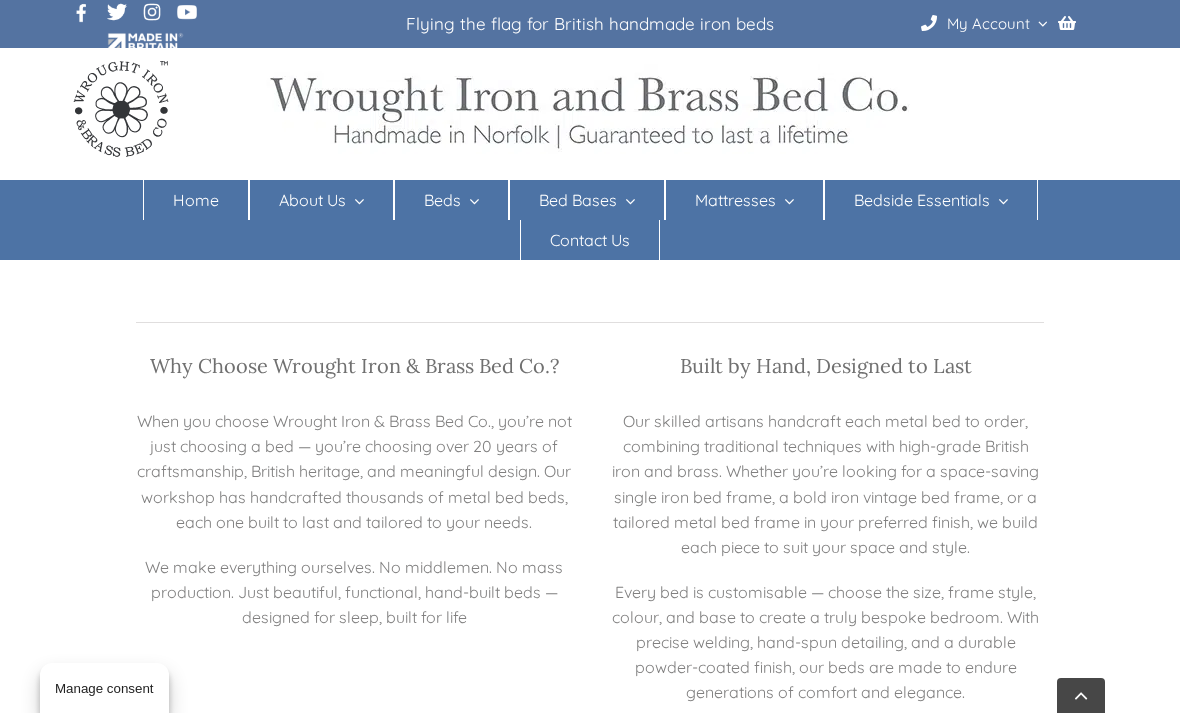 click on "Iron Beds" at bounding box center [448, 280] 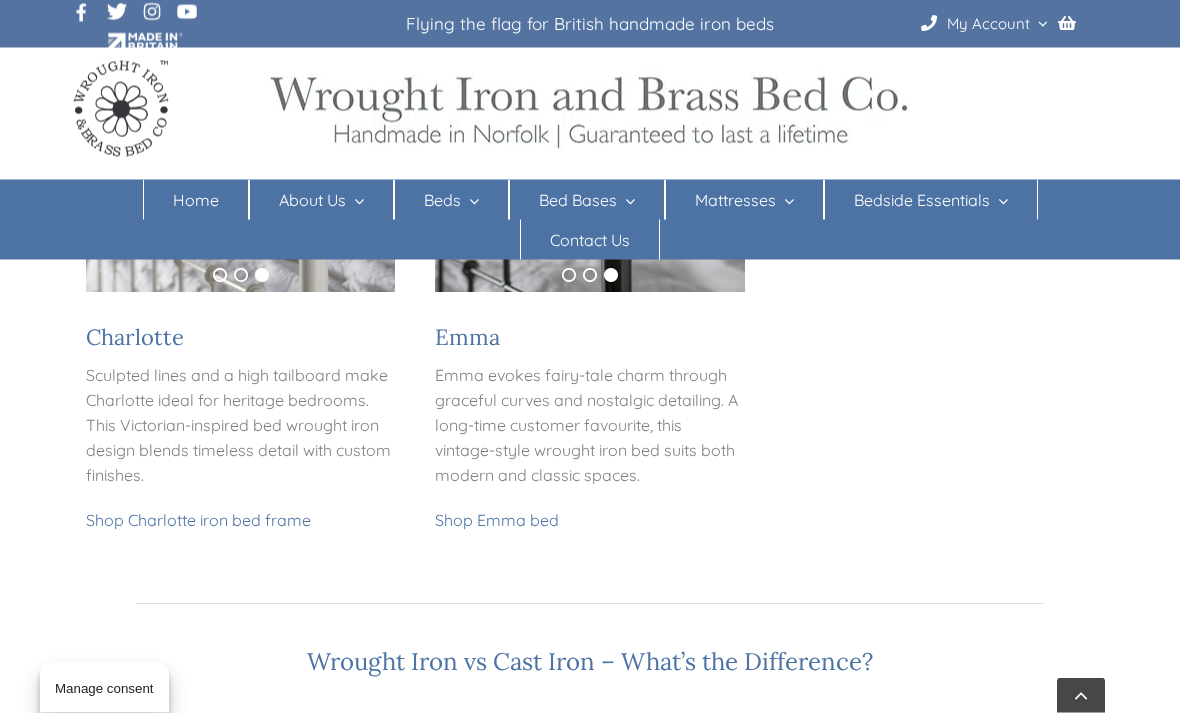 scroll, scrollTop: 2164, scrollLeft: 0, axis: vertical 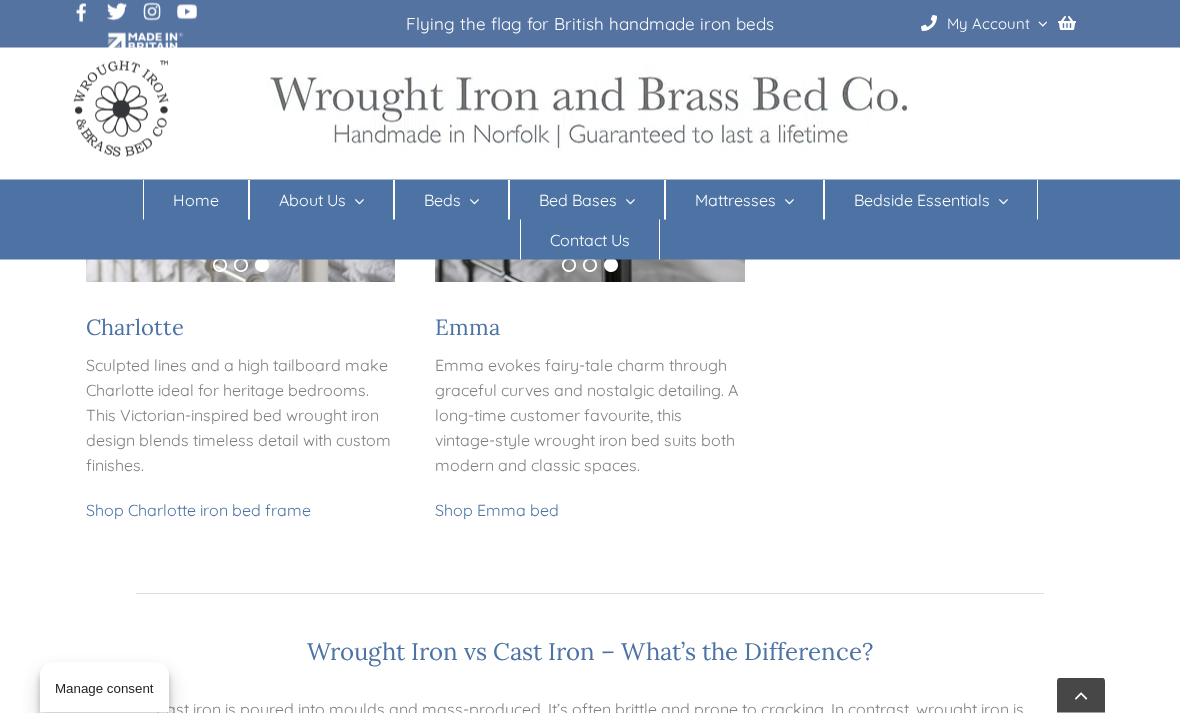 click on "Shop Charlotte iron bed frame" at bounding box center [198, 511] 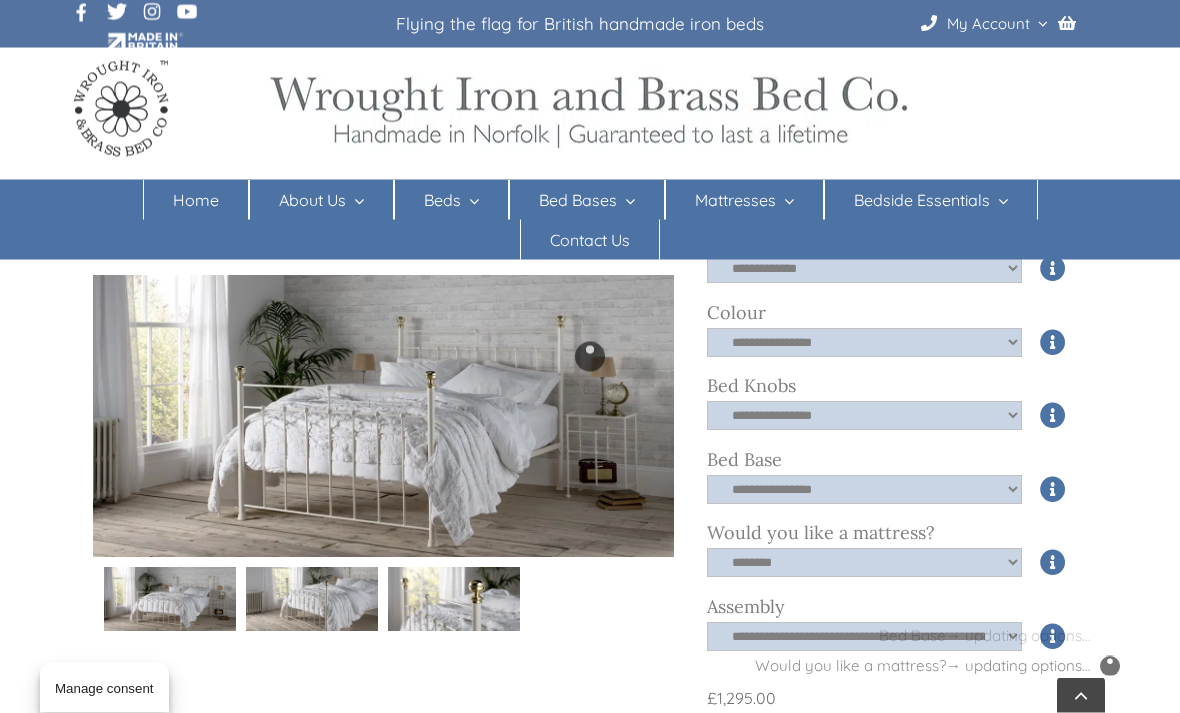 scroll, scrollTop: 703, scrollLeft: 0, axis: vertical 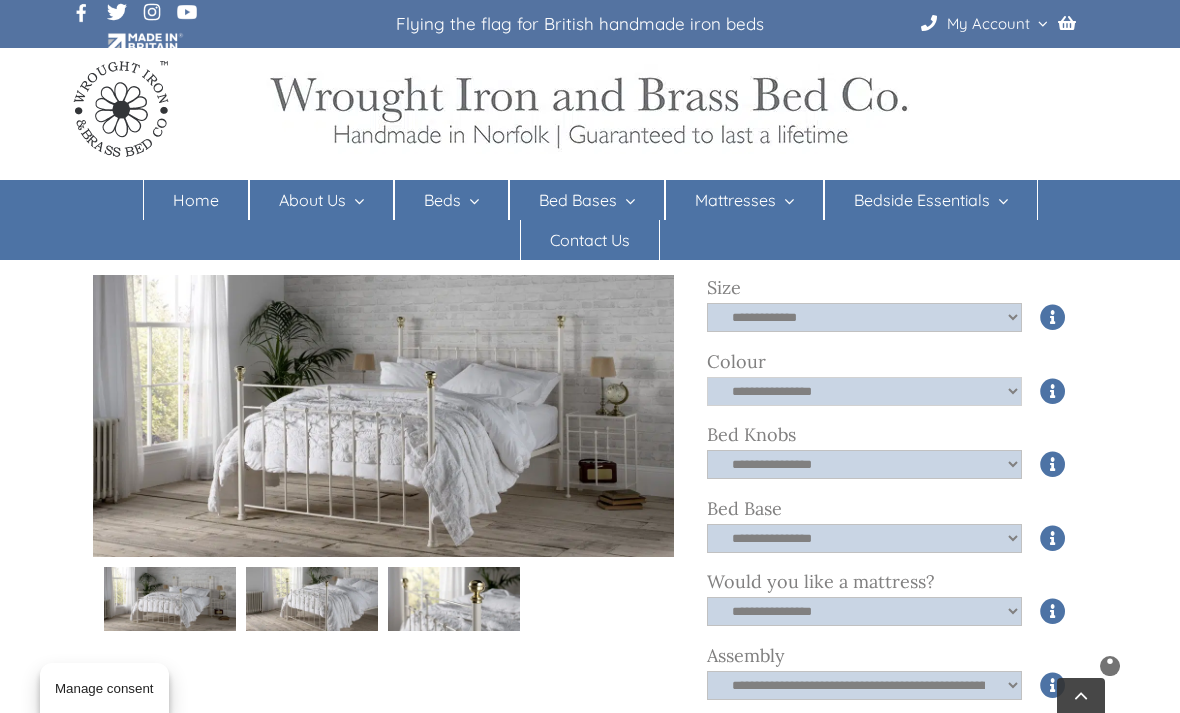 click on "**********" 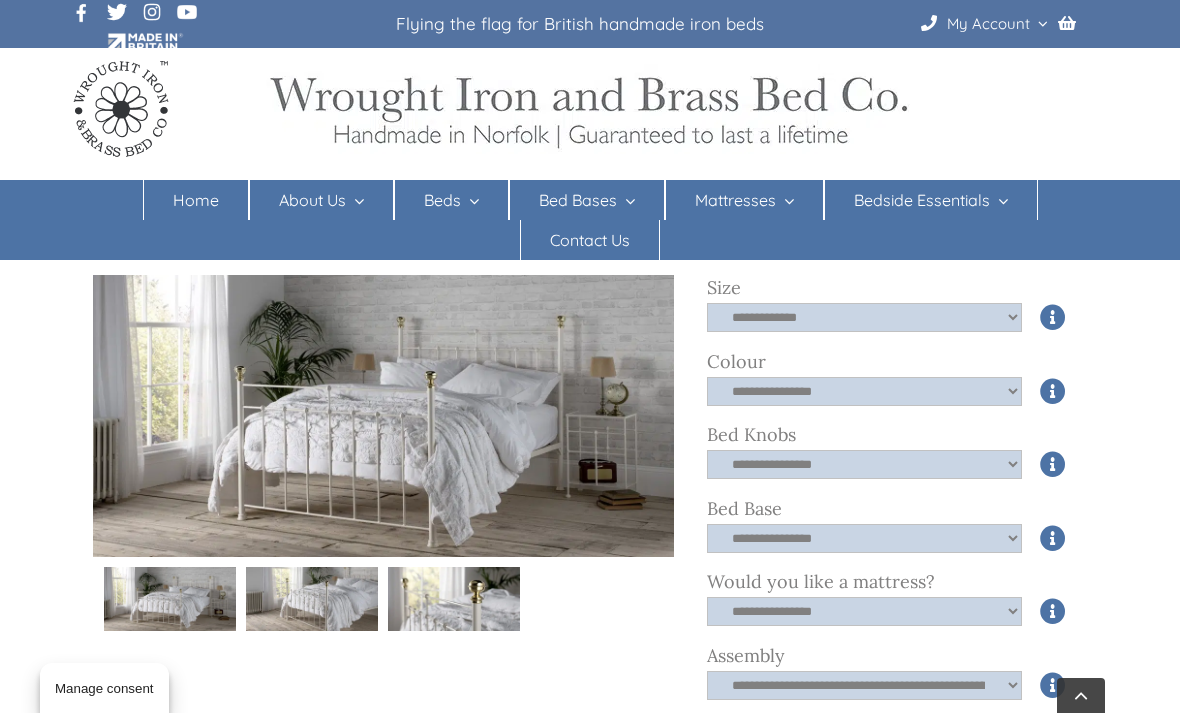 click at bounding box center [1053, 391] 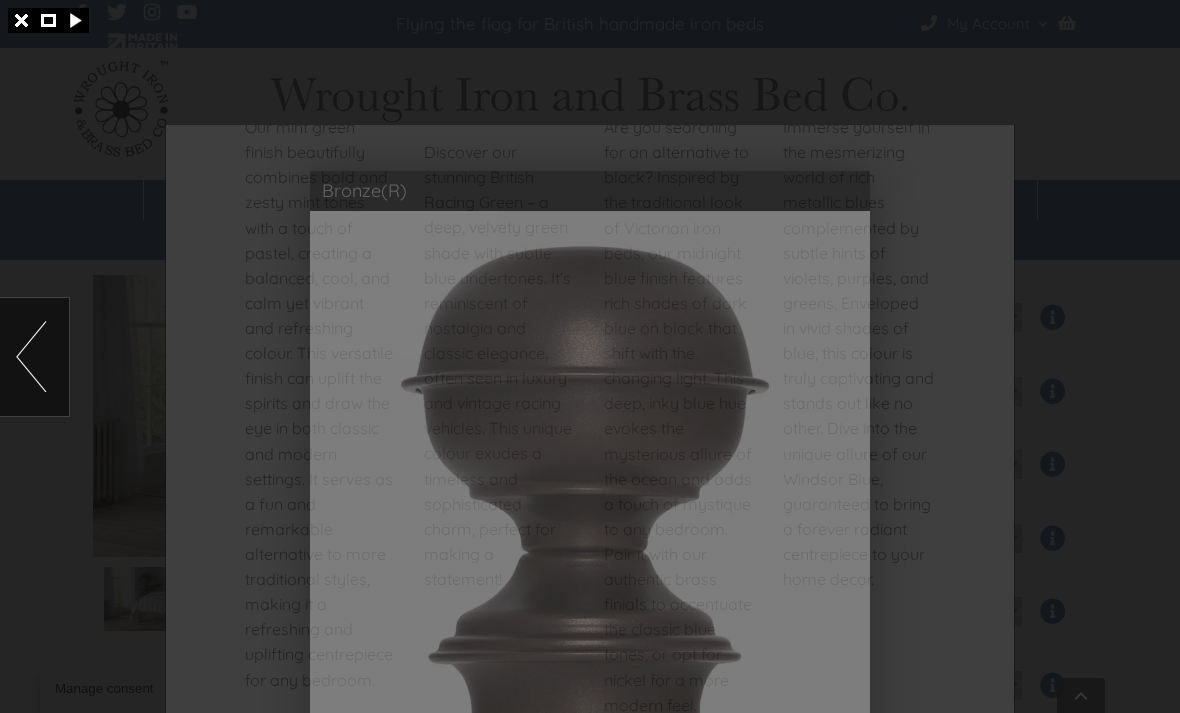 scroll, scrollTop: 2216, scrollLeft: 0, axis: vertical 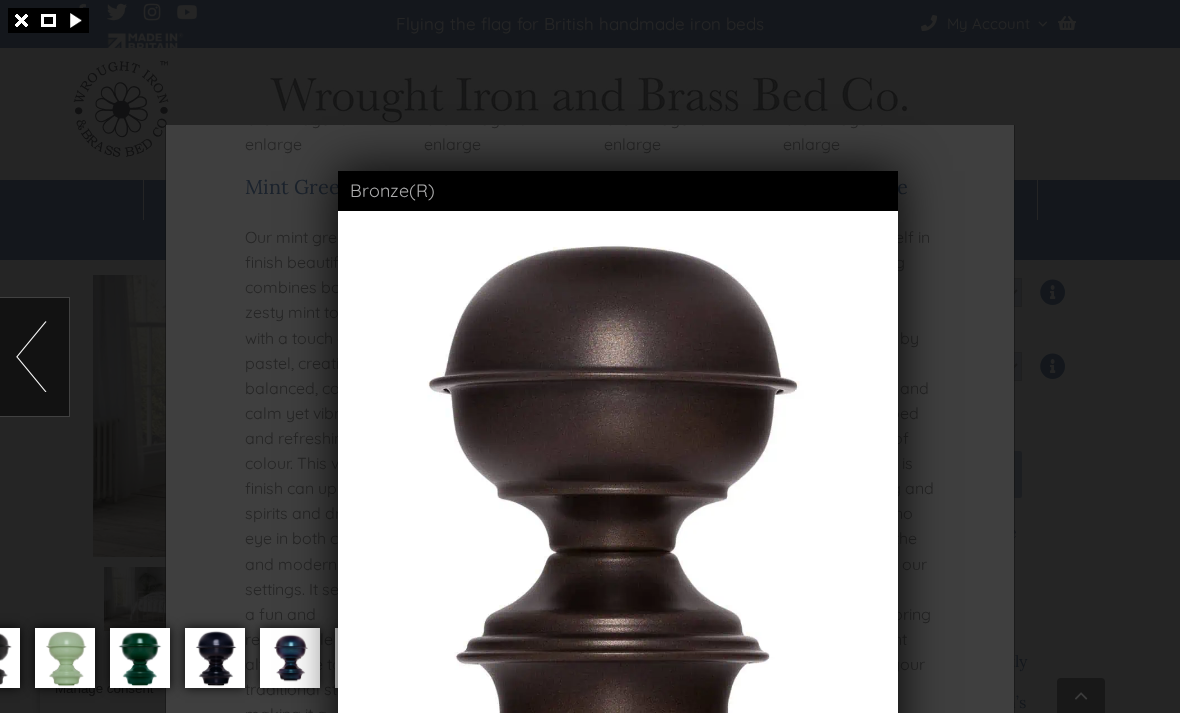 click at bounding box center (618, 491) 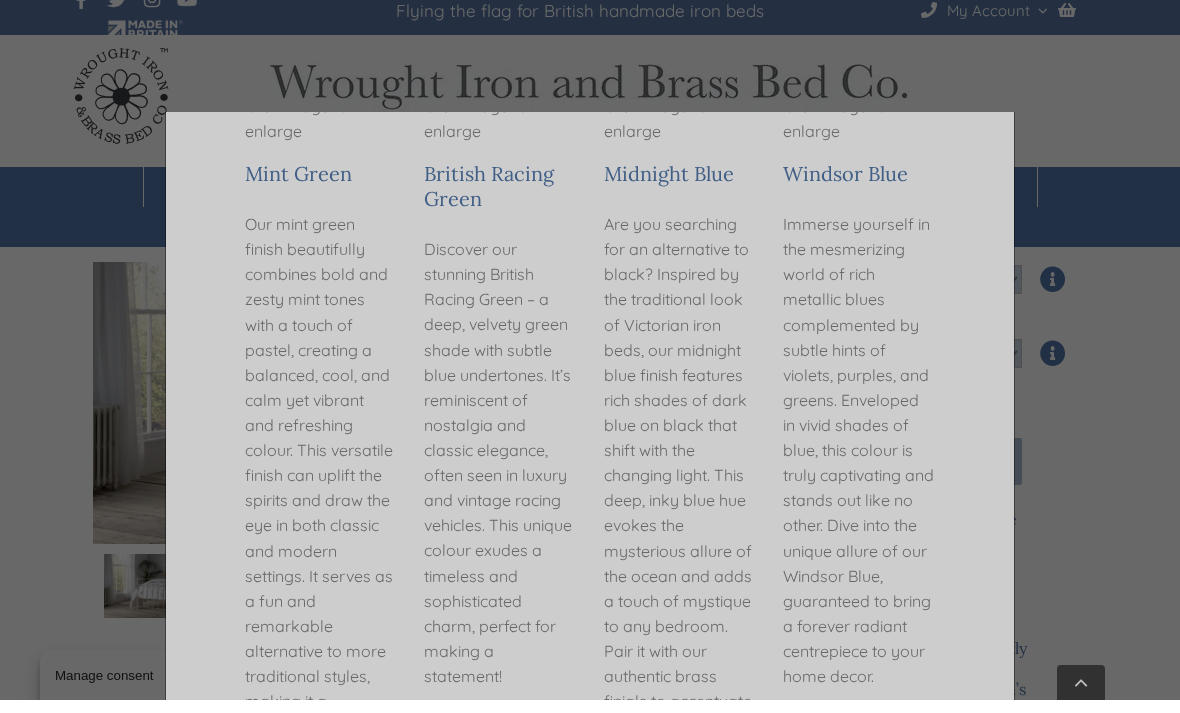 click at bounding box center [590, 356] 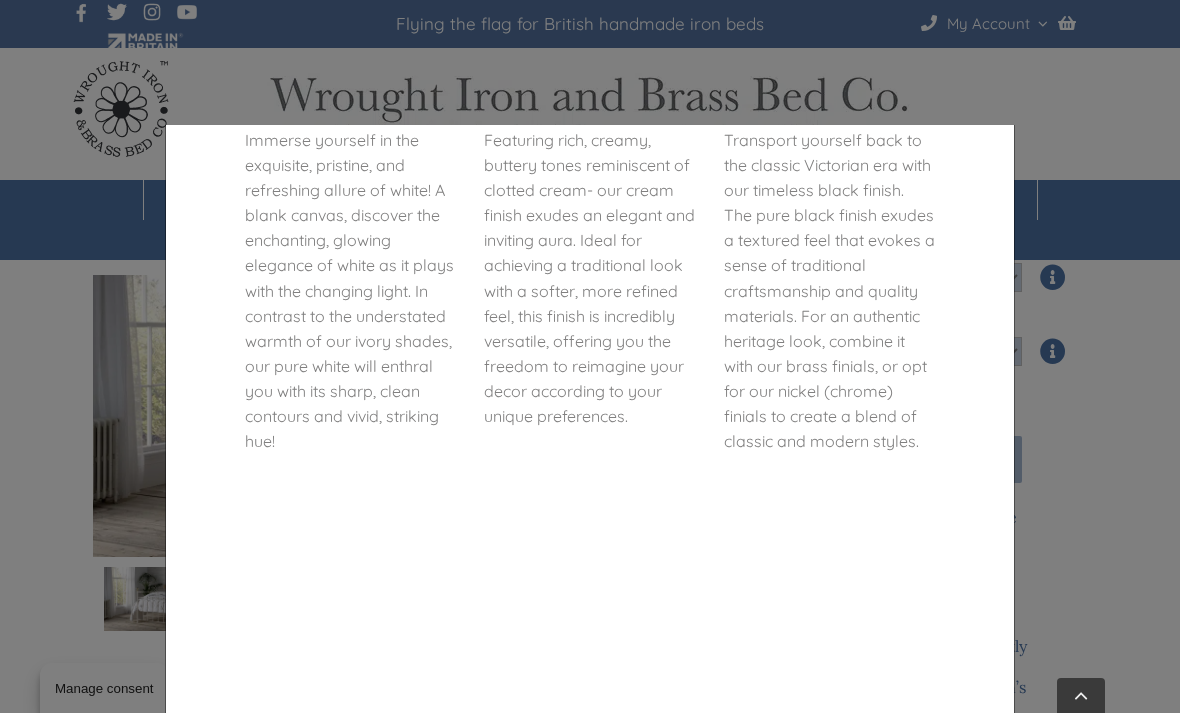 scroll, scrollTop: 1343, scrollLeft: 0, axis: vertical 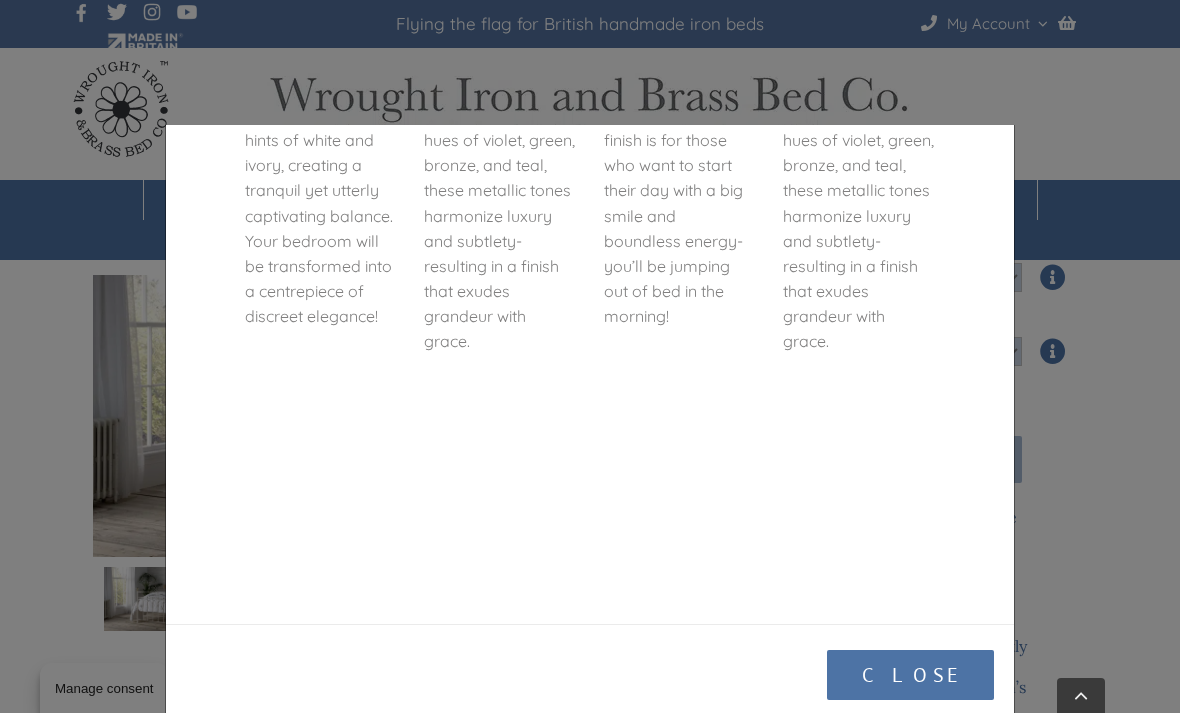 click on "Close" at bounding box center (910, 675) 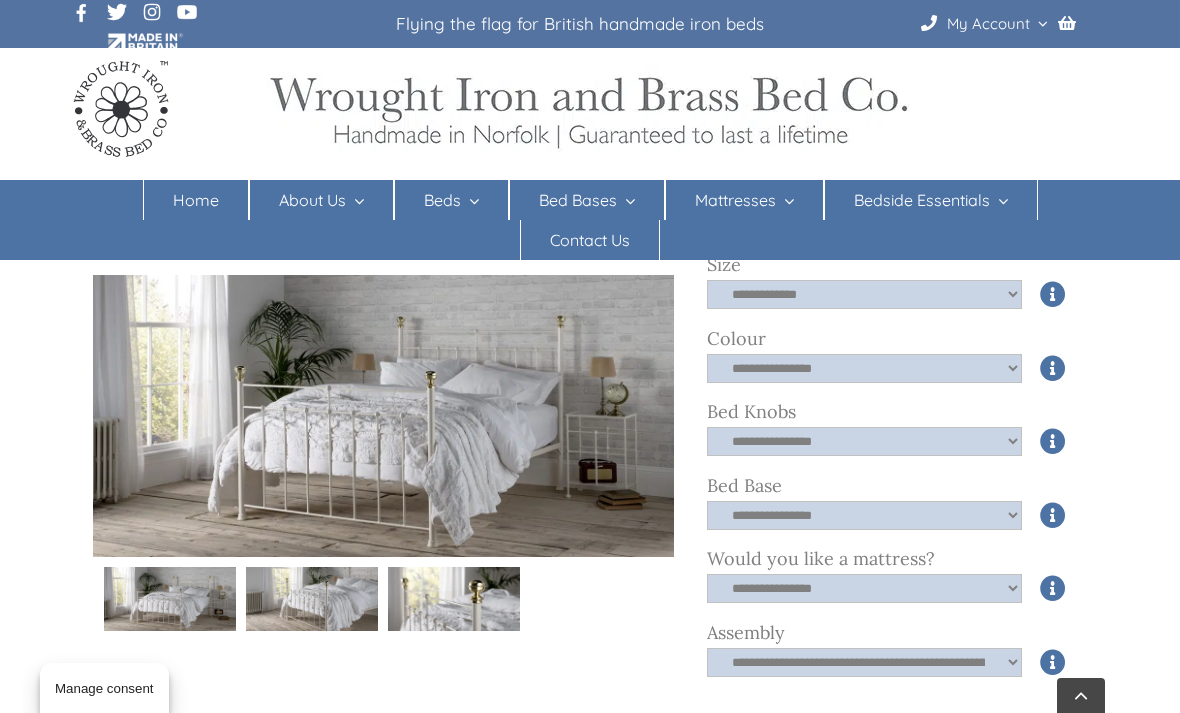 scroll, scrollTop: 727, scrollLeft: 0, axis: vertical 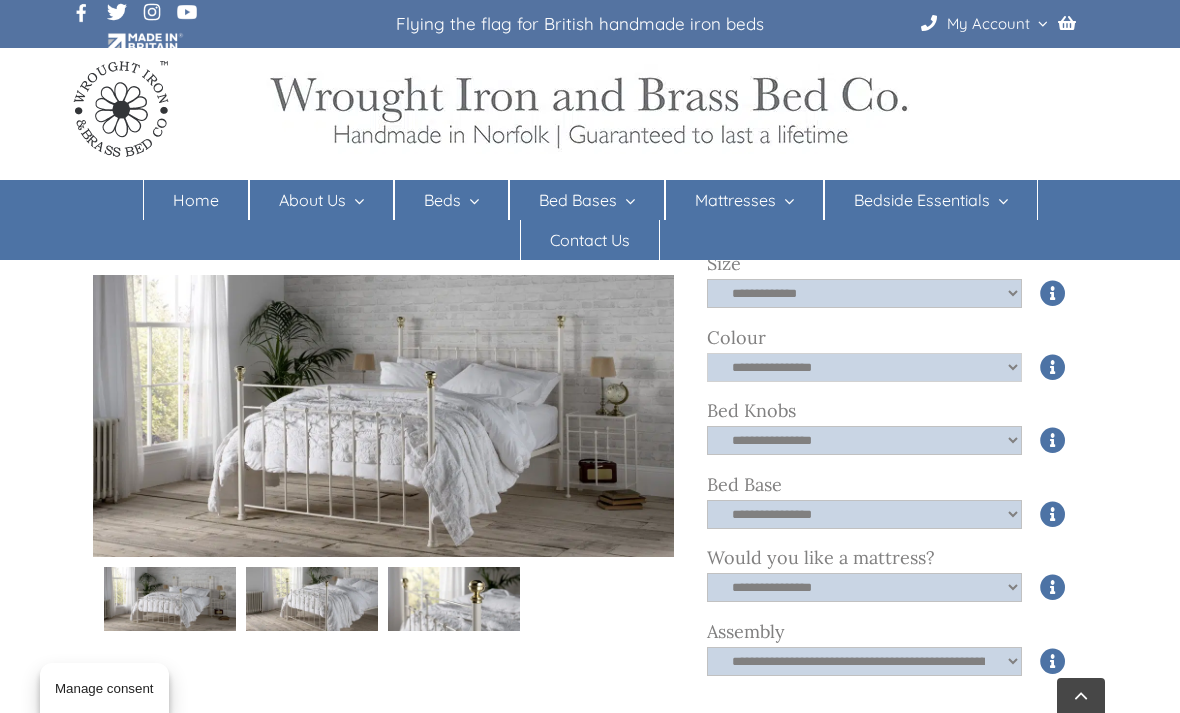 click on "**********" 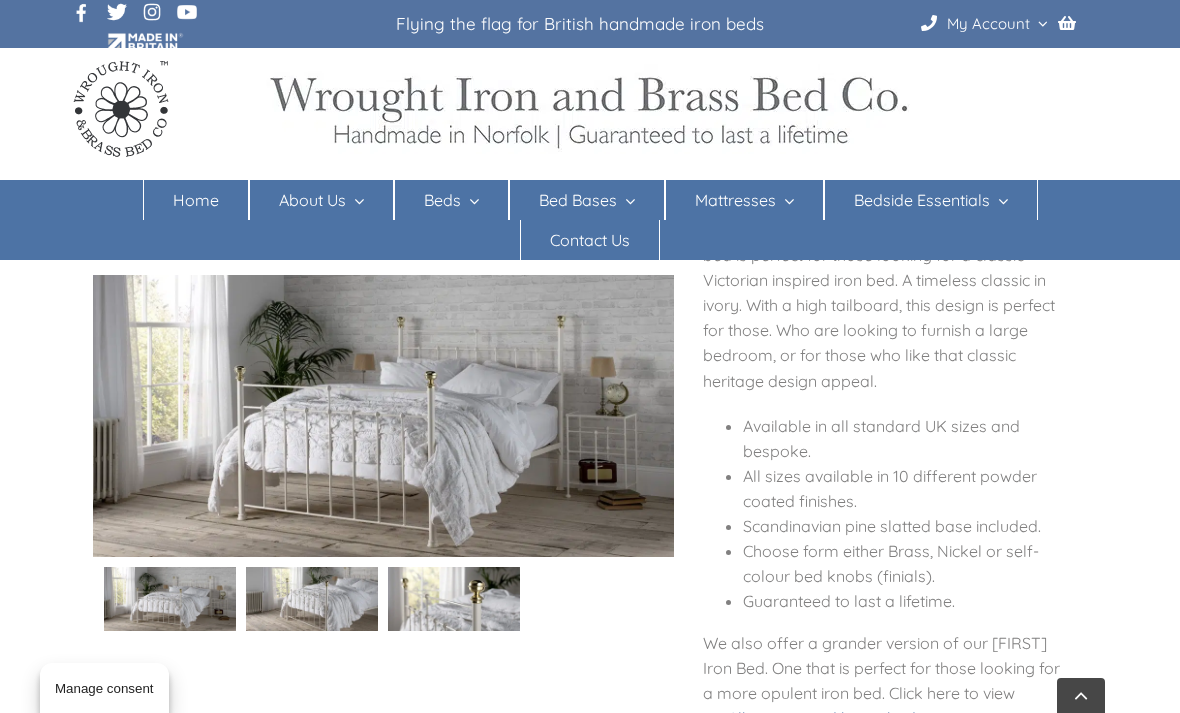 scroll, scrollTop: 205, scrollLeft: 0, axis: vertical 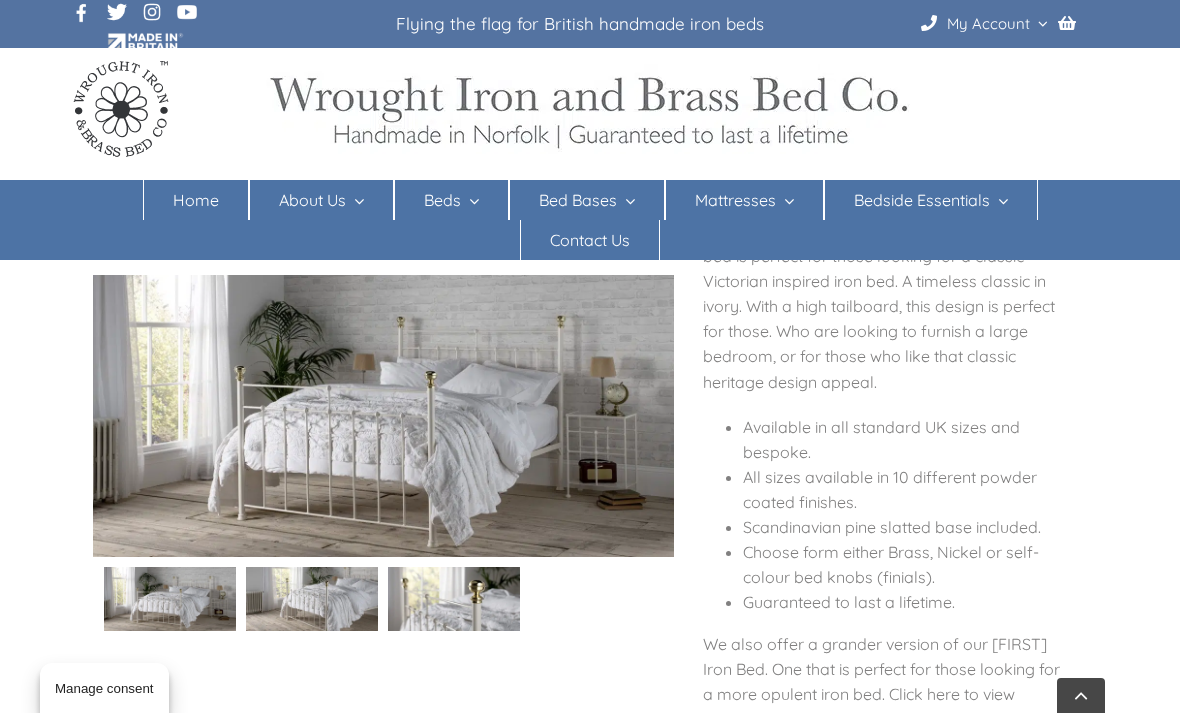 click on "Contact Us" at bounding box center (590, 240) 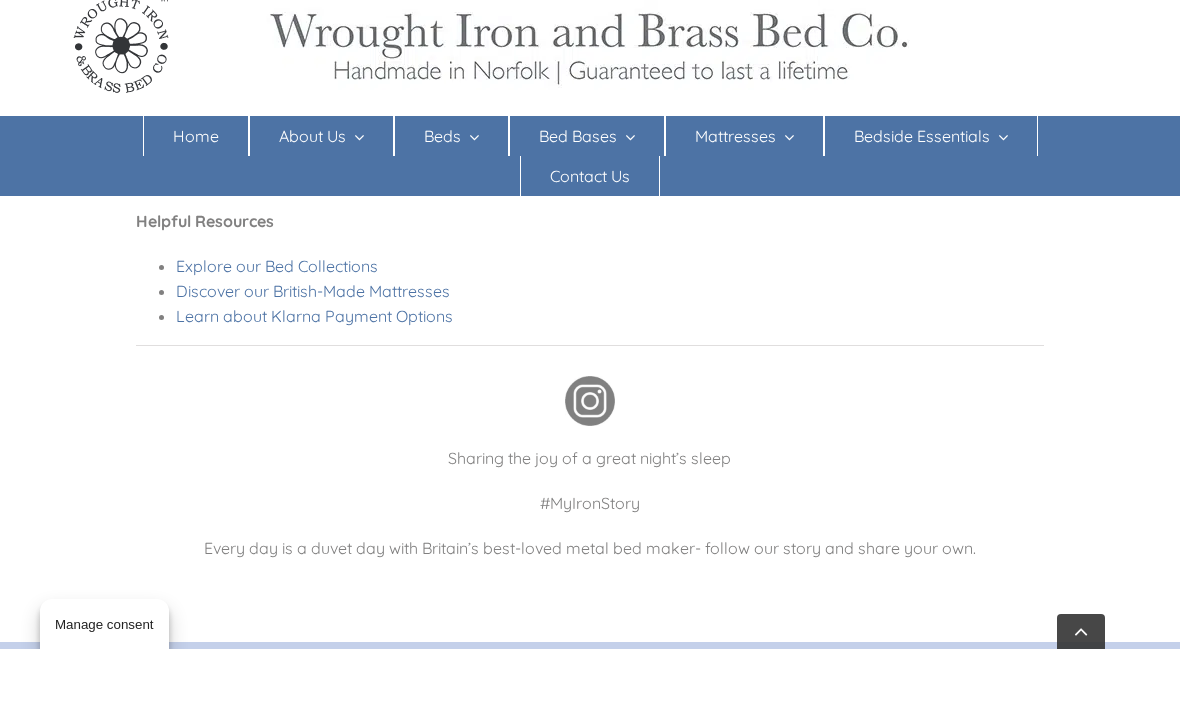 scroll, scrollTop: 2201, scrollLeft: 0, axis: vertical 